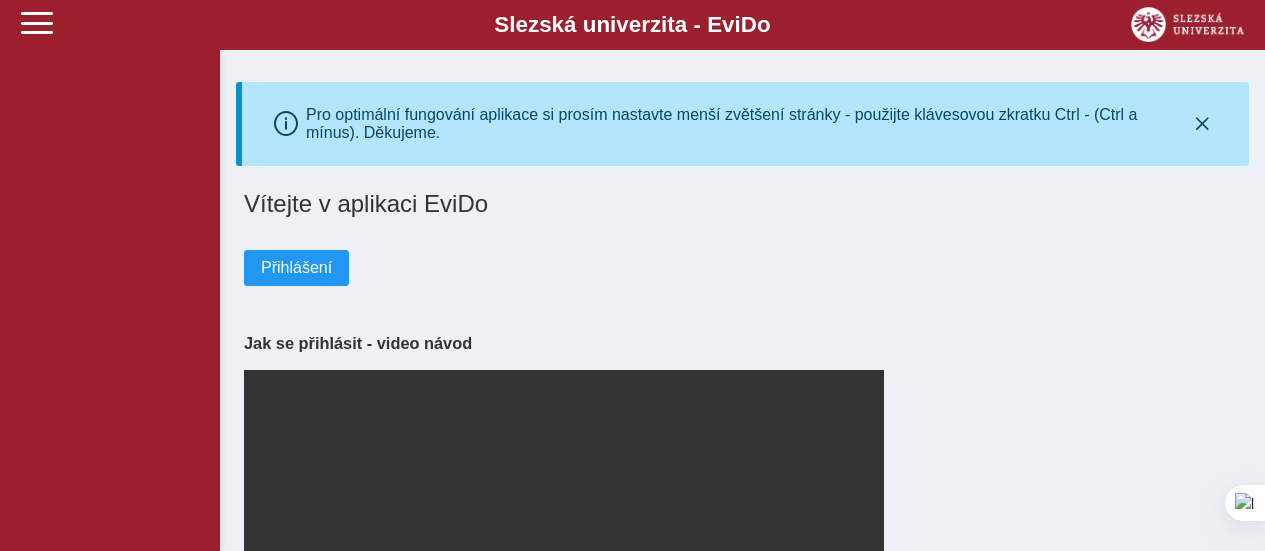scroll, scrollTop: 0, scrollLeft: 0, axis: both 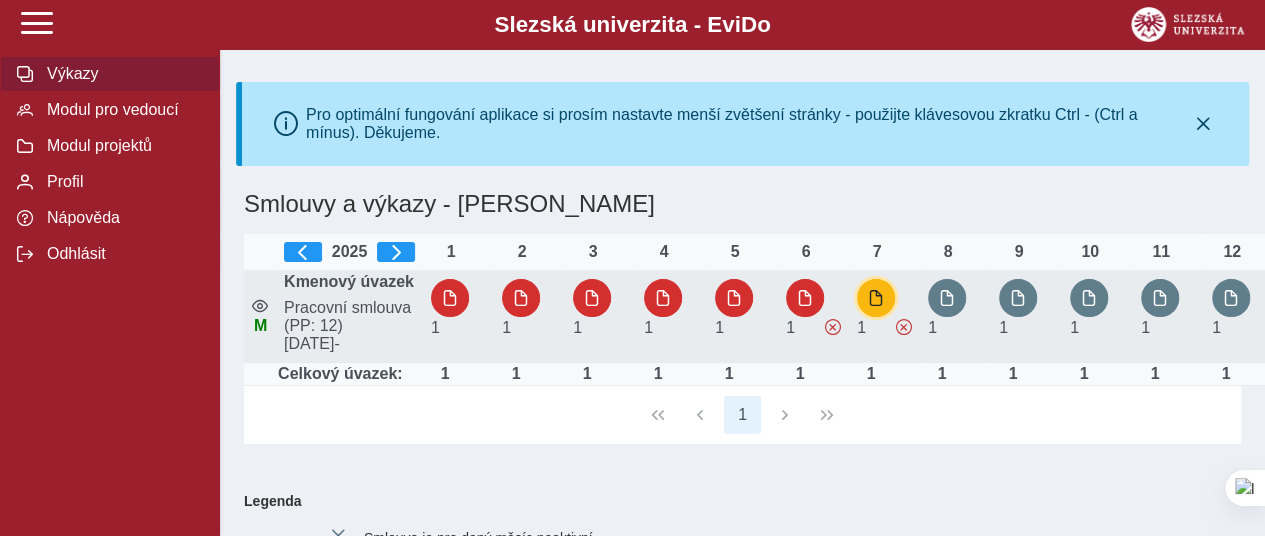 click at bounding box center (876, 298) 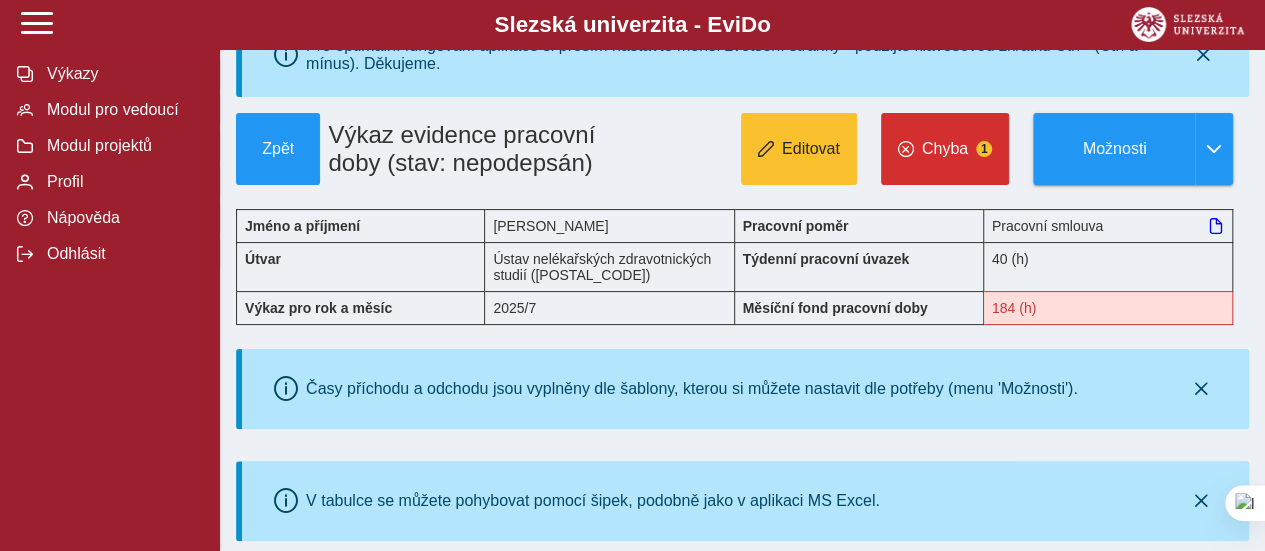 scroll, scrollTop: 100, scrollLeft: 0, axis: vertical 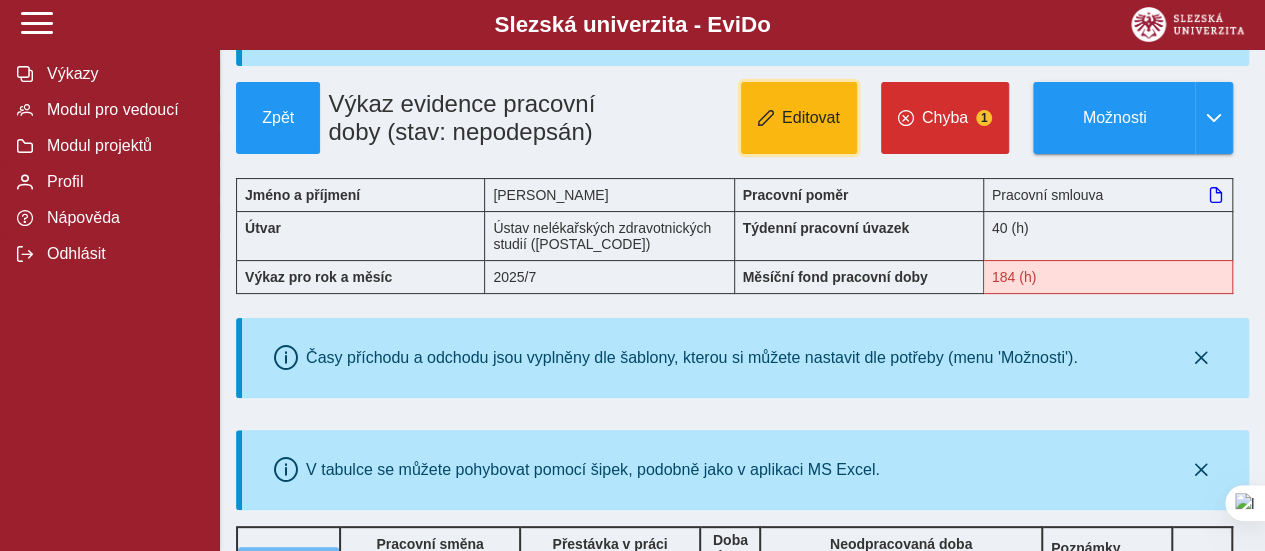 click on "Editovat" at bounding box center (811, 118) 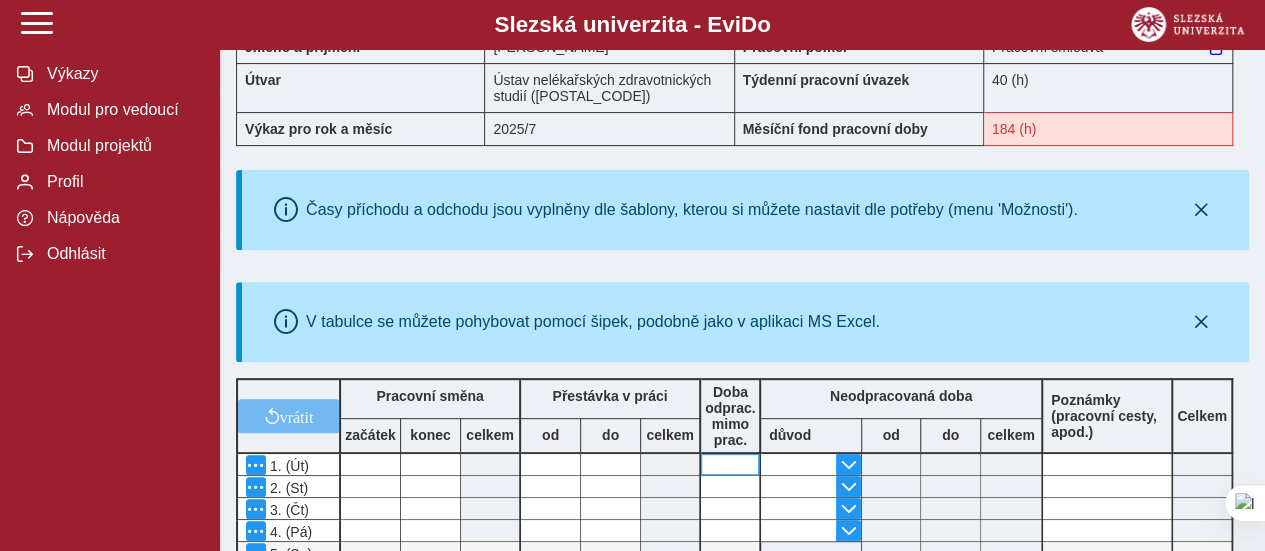 scroll, scrollTop: 348, scrollLeft: 0, axis: vertical 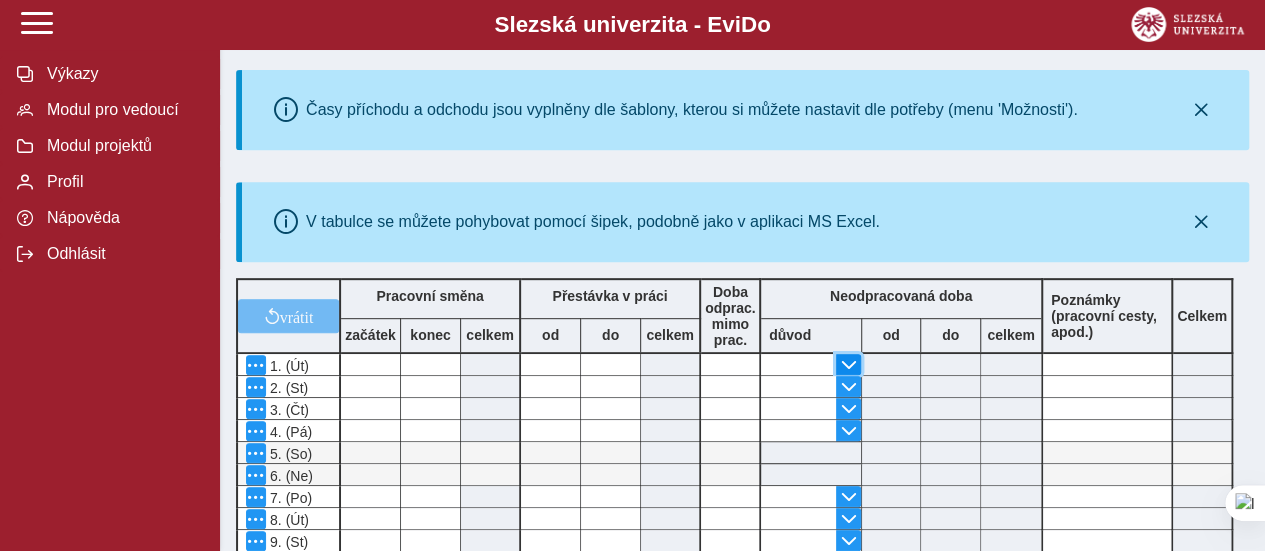click at bounding box center [849, 365] 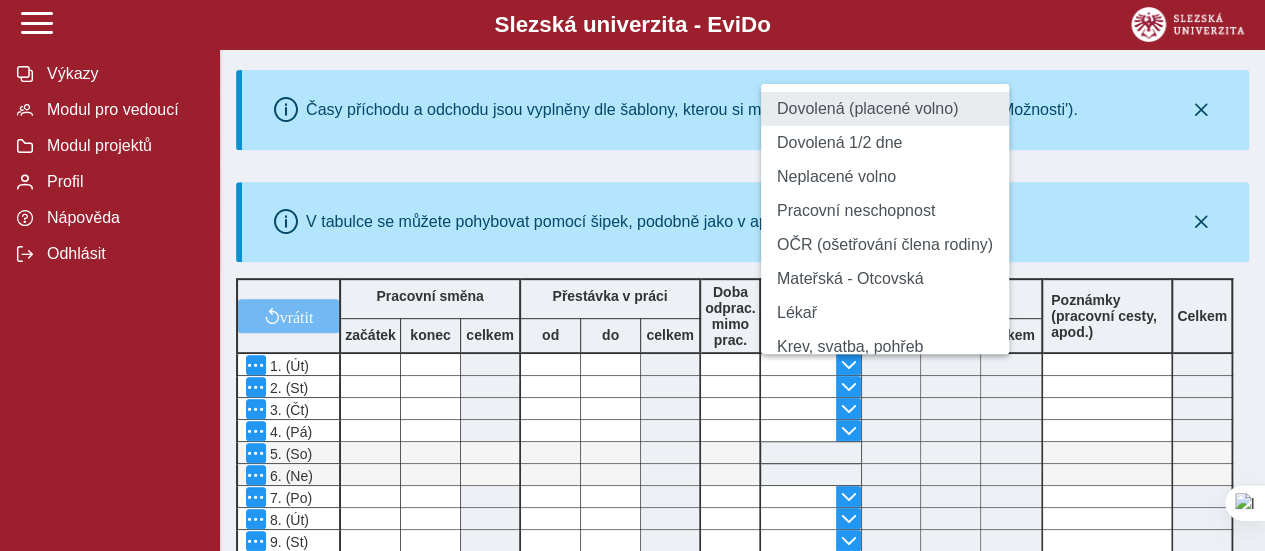 click on "Dovolená (placené volno)" at bounding box center (885, 109) 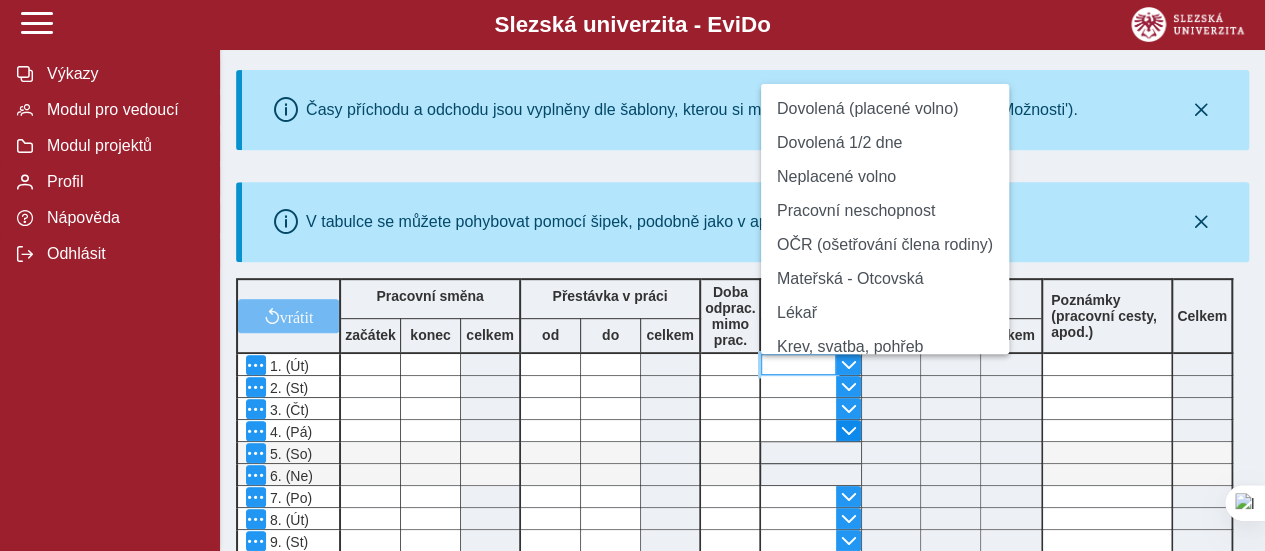 type on "**********" 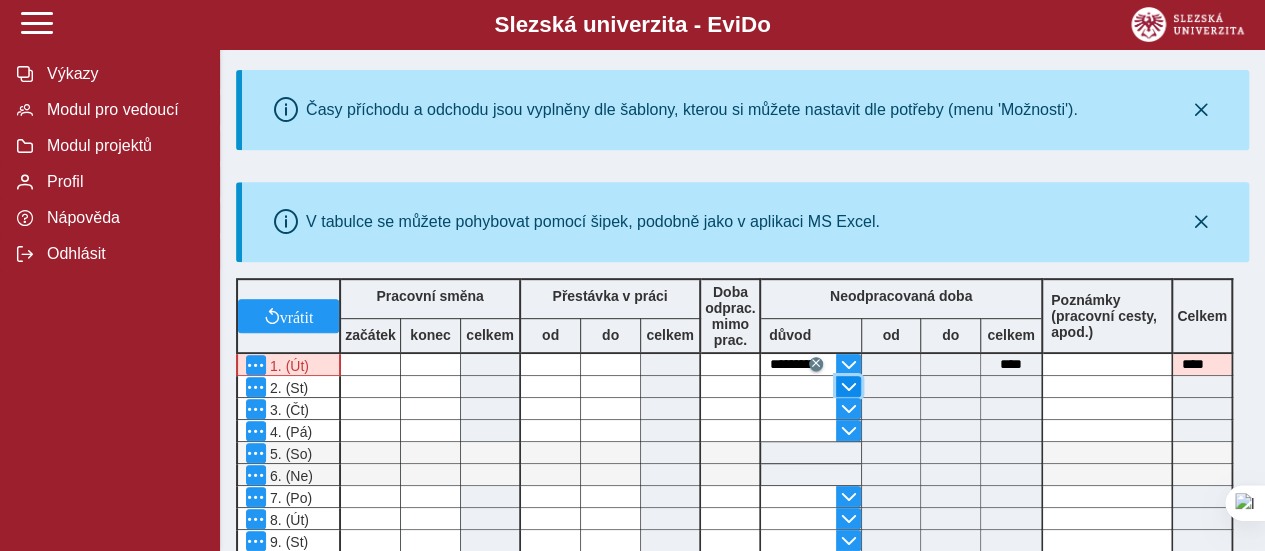 click at bounding box center [849, 387] 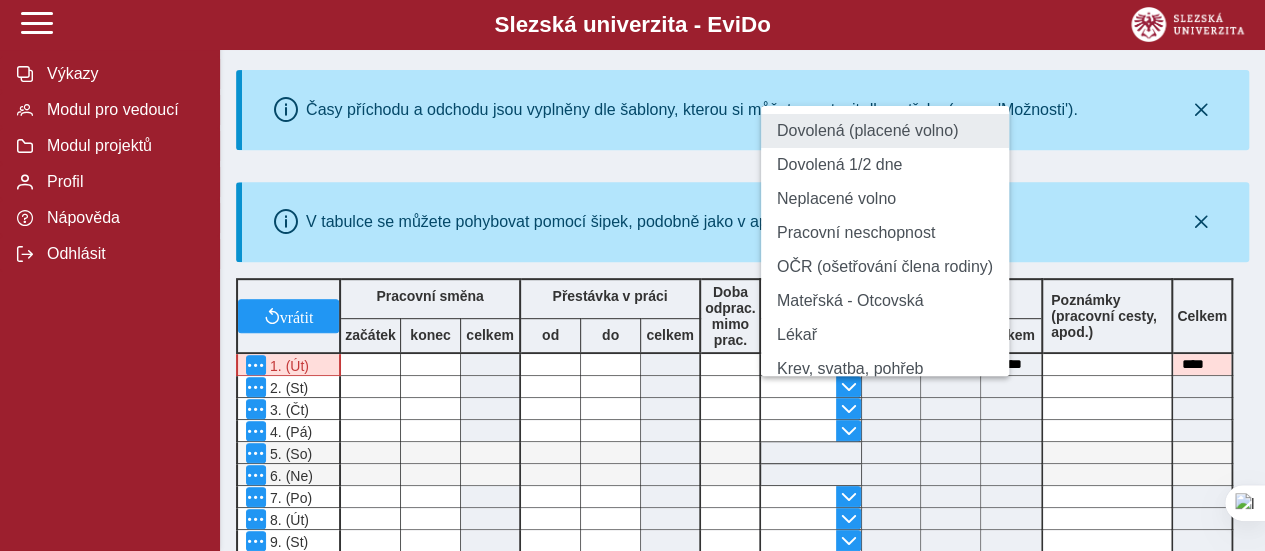 click on "Dovolená (placené volno)" at bounding box center (885, 131) 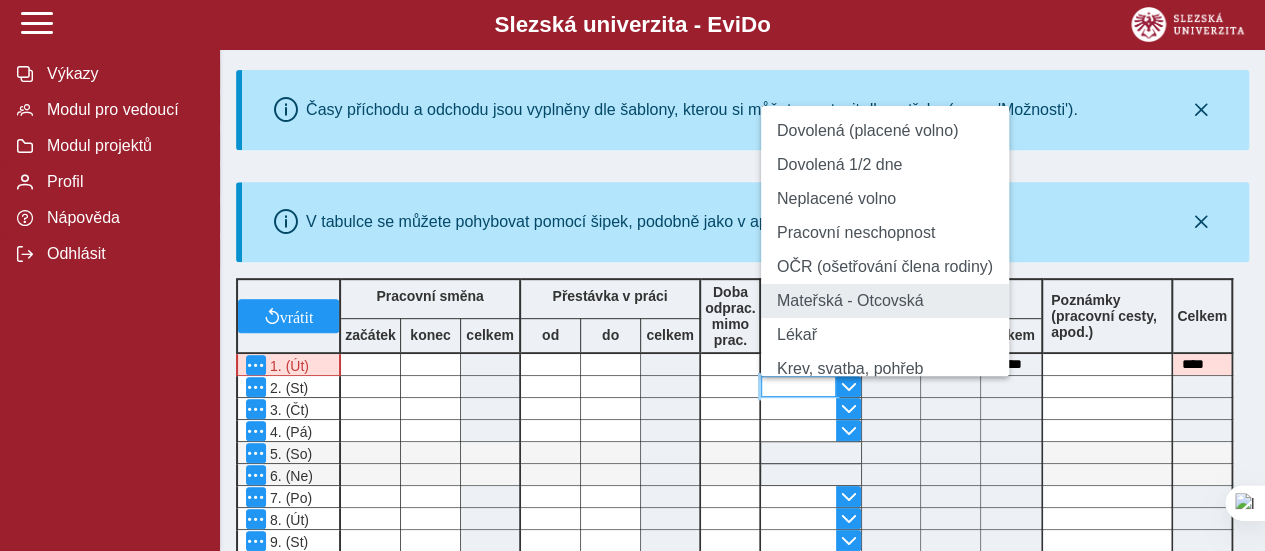 type on "**********" 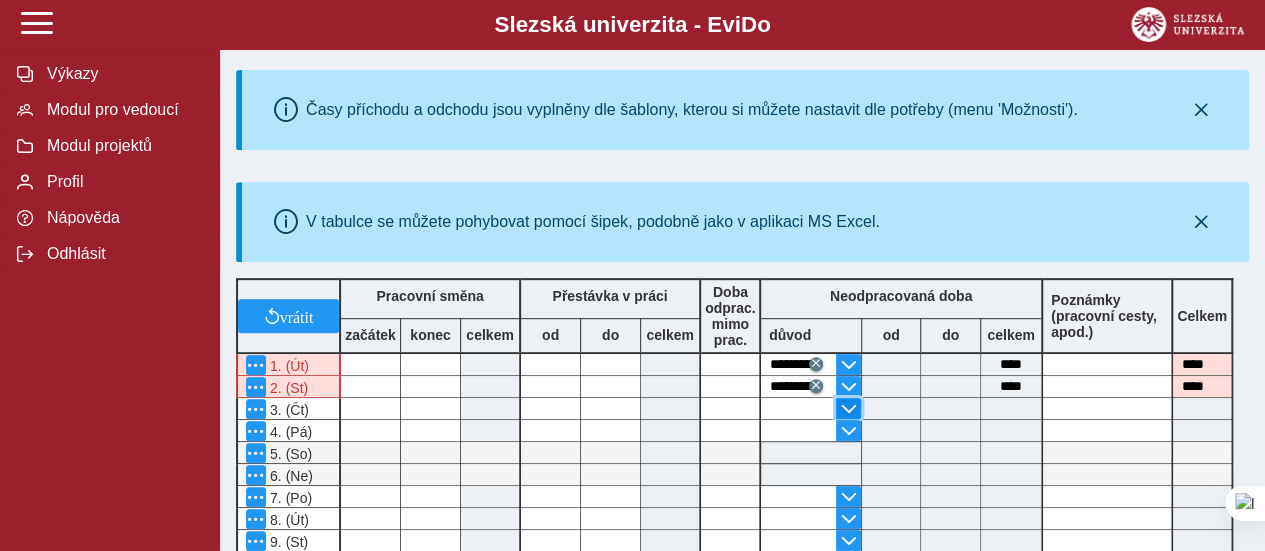 click at bounding box center [849, 409] 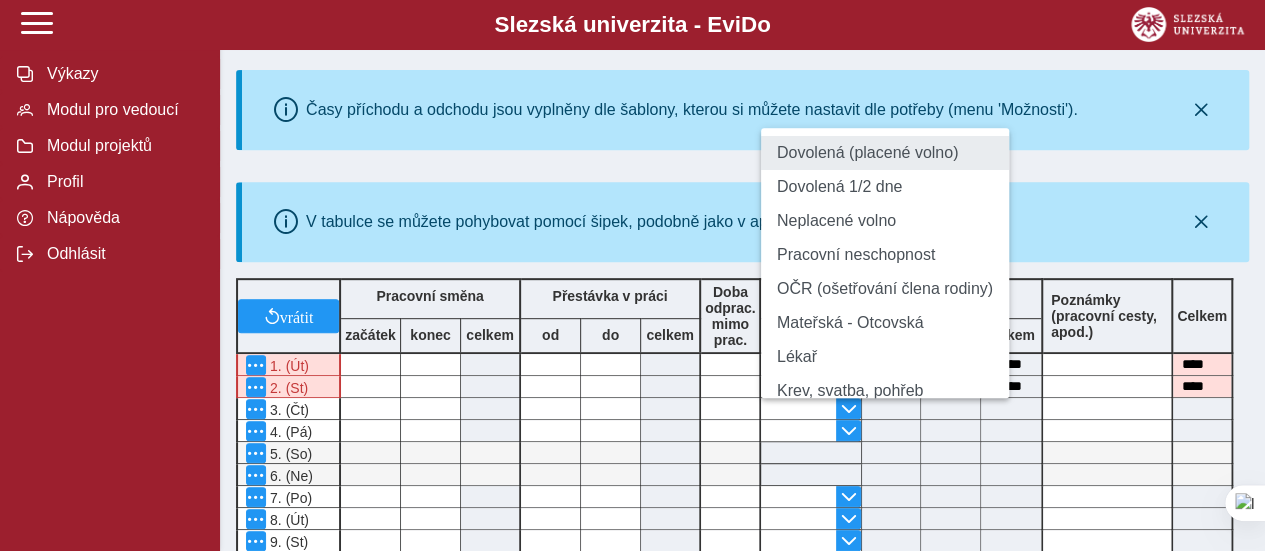 click on "Dovolená (placené volno)" at bounding box center [885, 153] 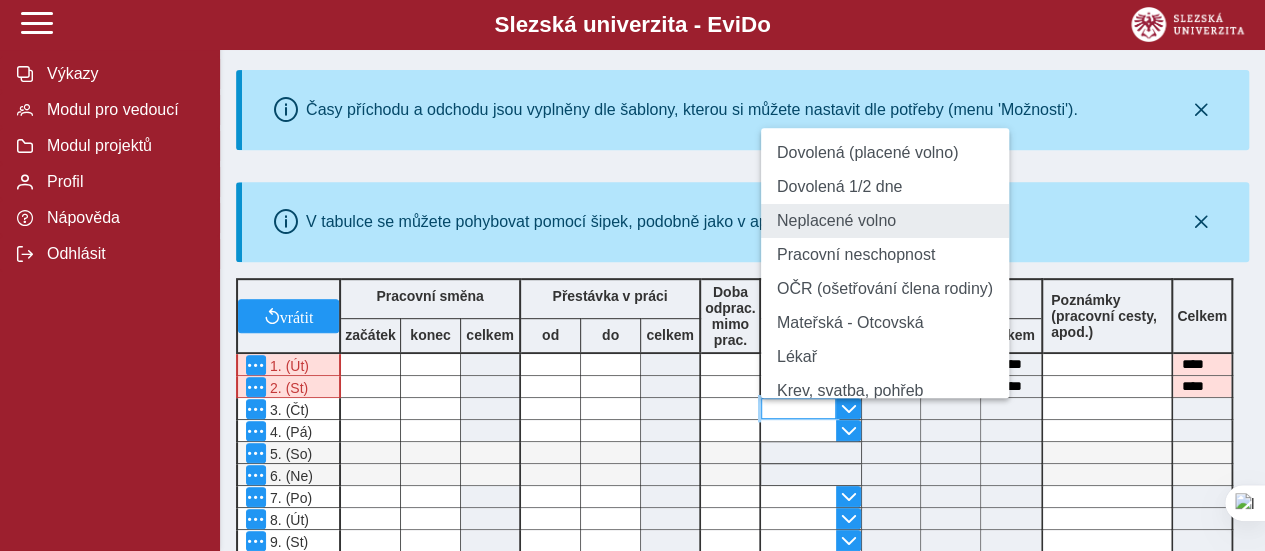 type on "**********" 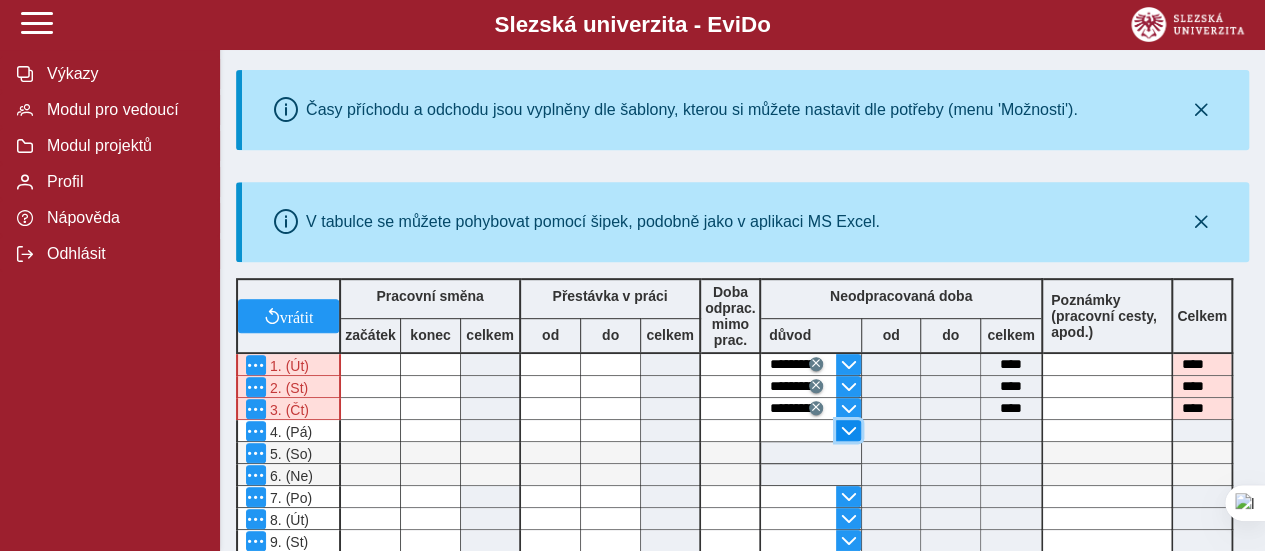 click at bounding box center (849, 431) 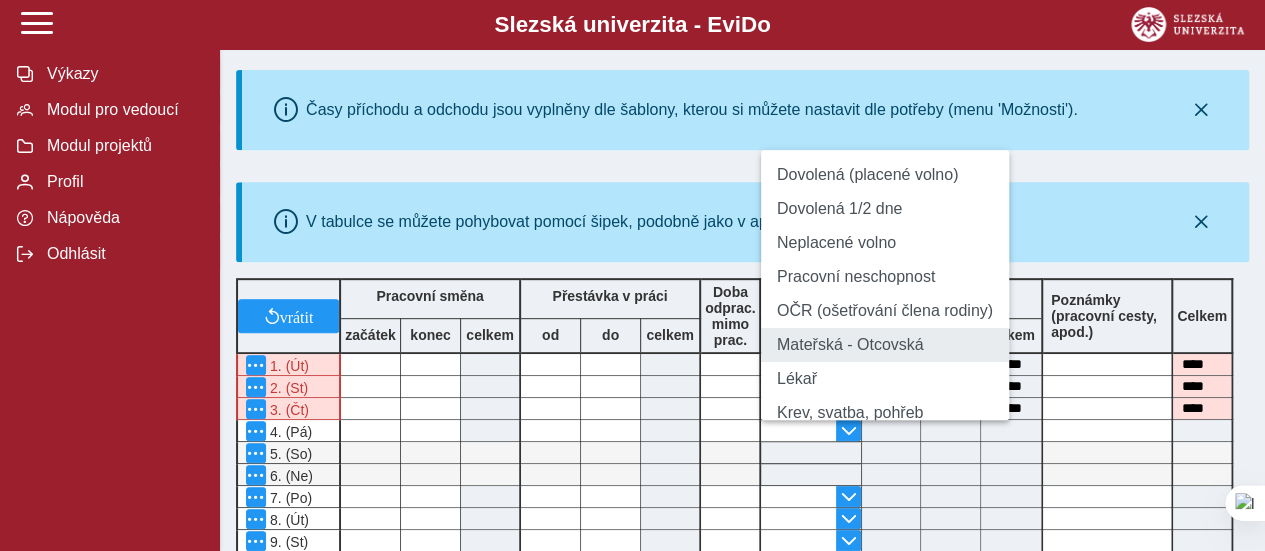 drag, startPoint x: 829, startPoint y: 187, endPoint x: 820, endPoint y: 373, distance: 186.21762 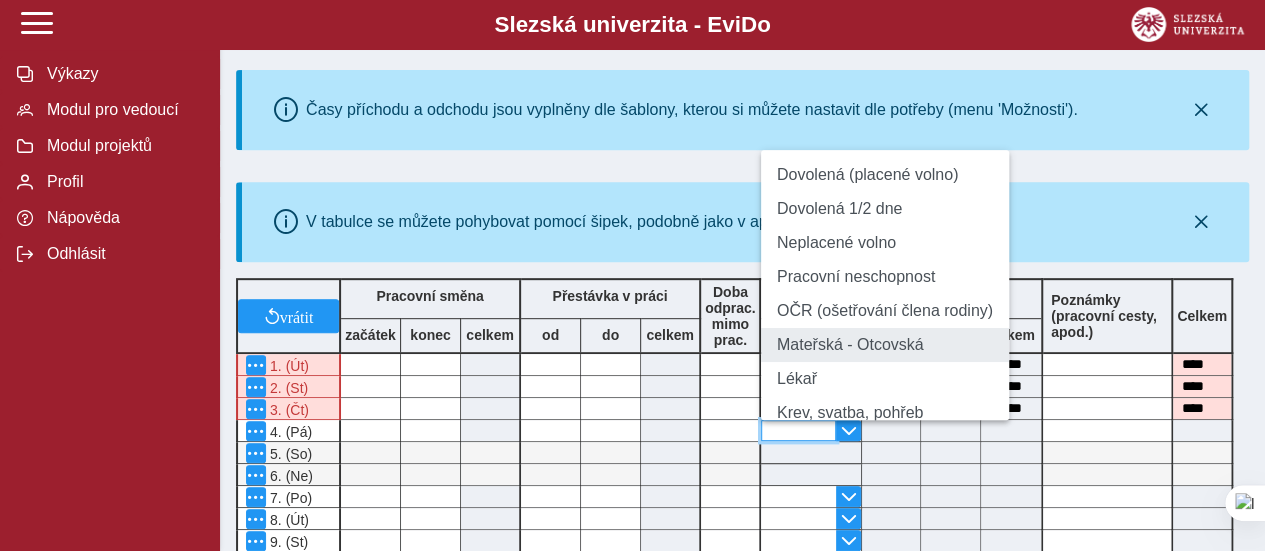 type on "**********" 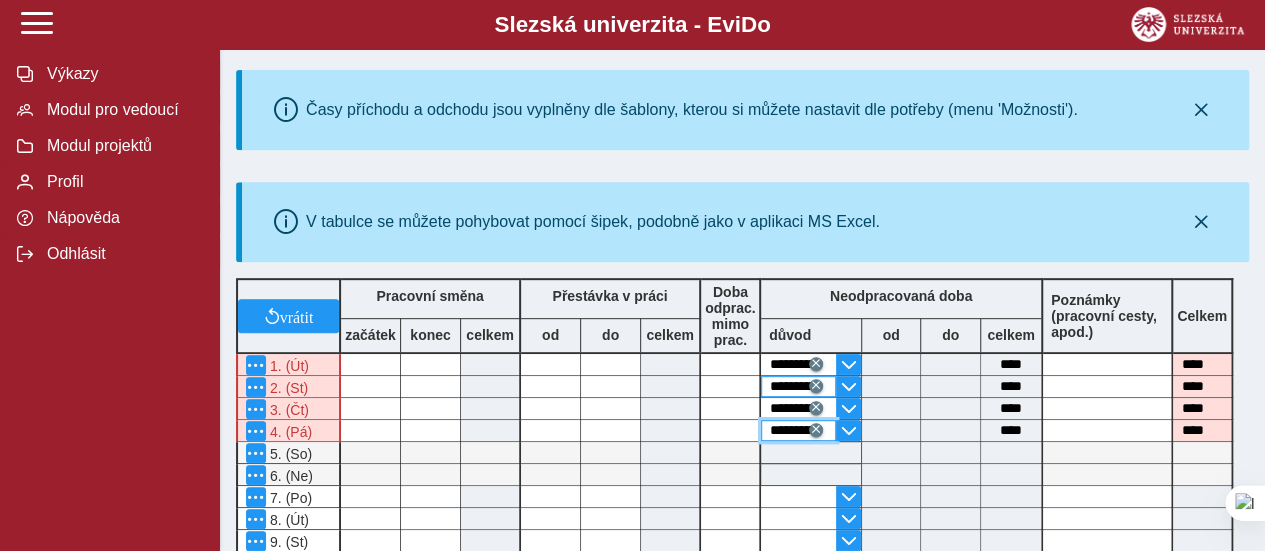 scroll, scrollTop: 448, scrollLeft: 0, axis: vertical 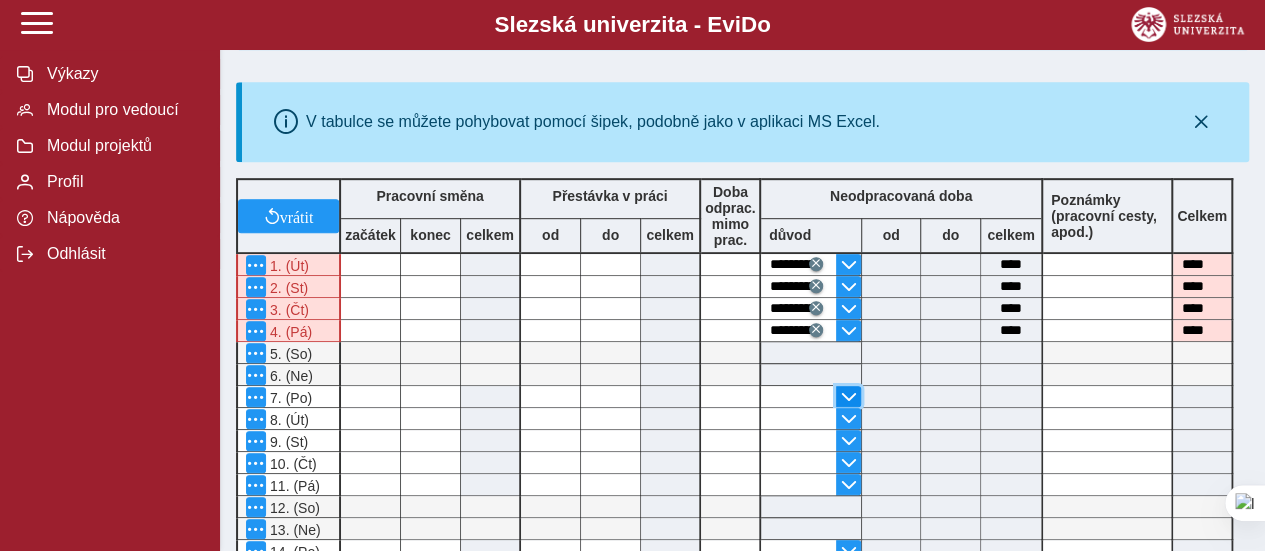 click at bounding box center [849, 397] 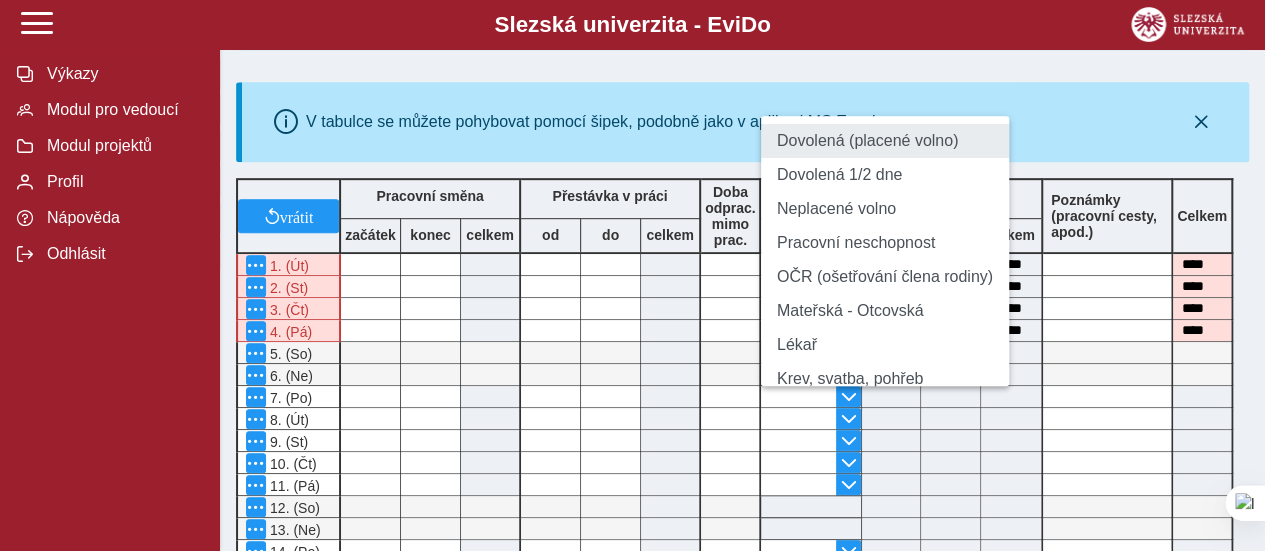 click on "Dovolená (placené volno)" at bounding box center (885, 141) 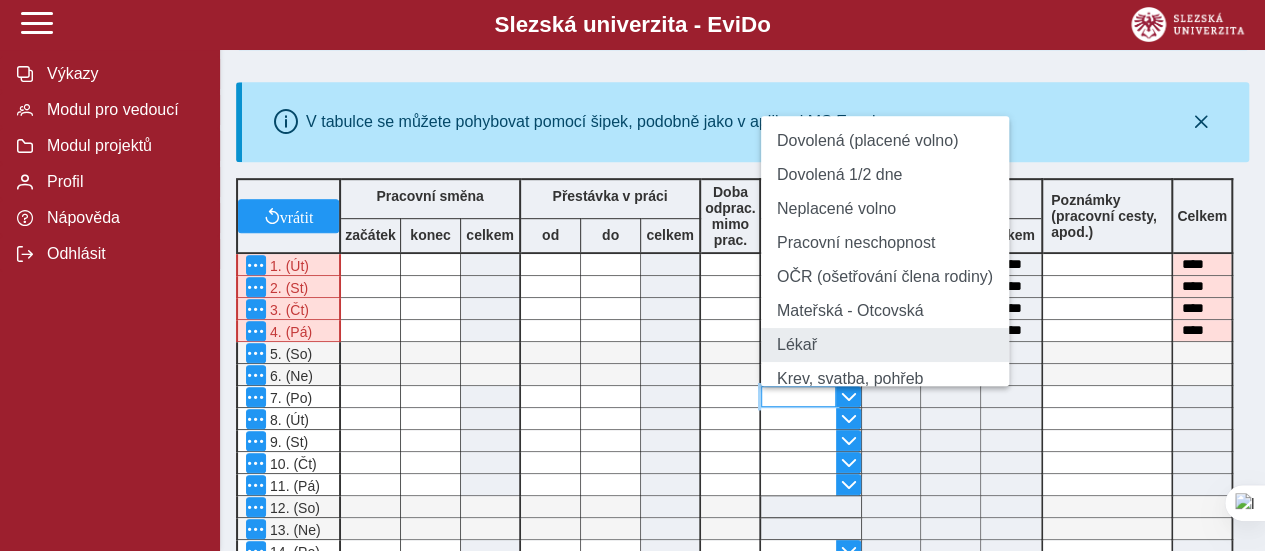 type on "**********" 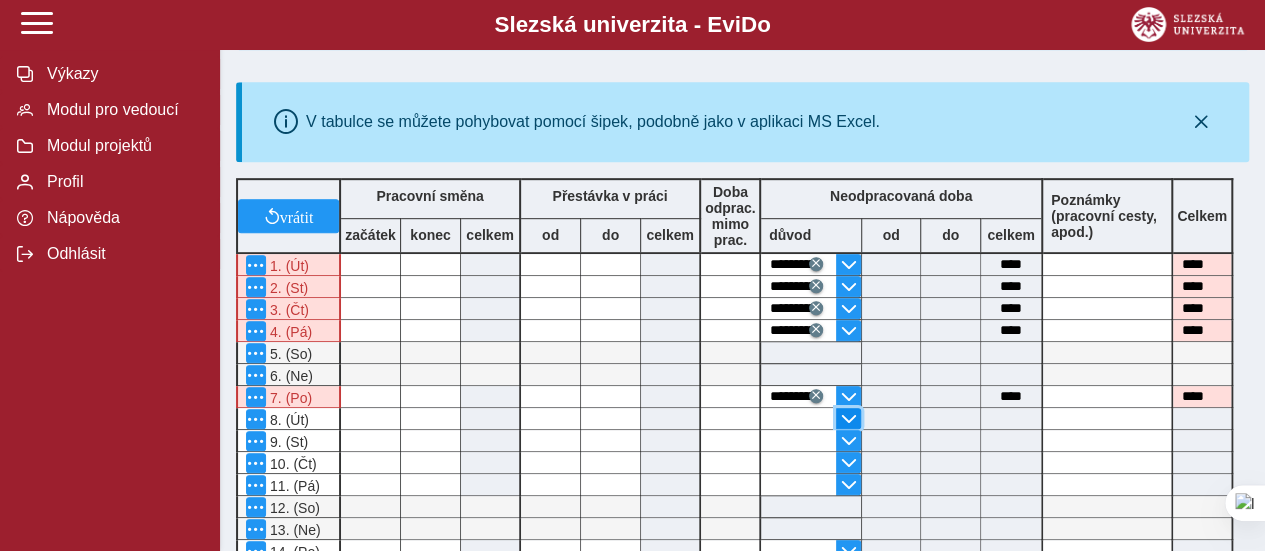 click at bounding box center (849, 419) 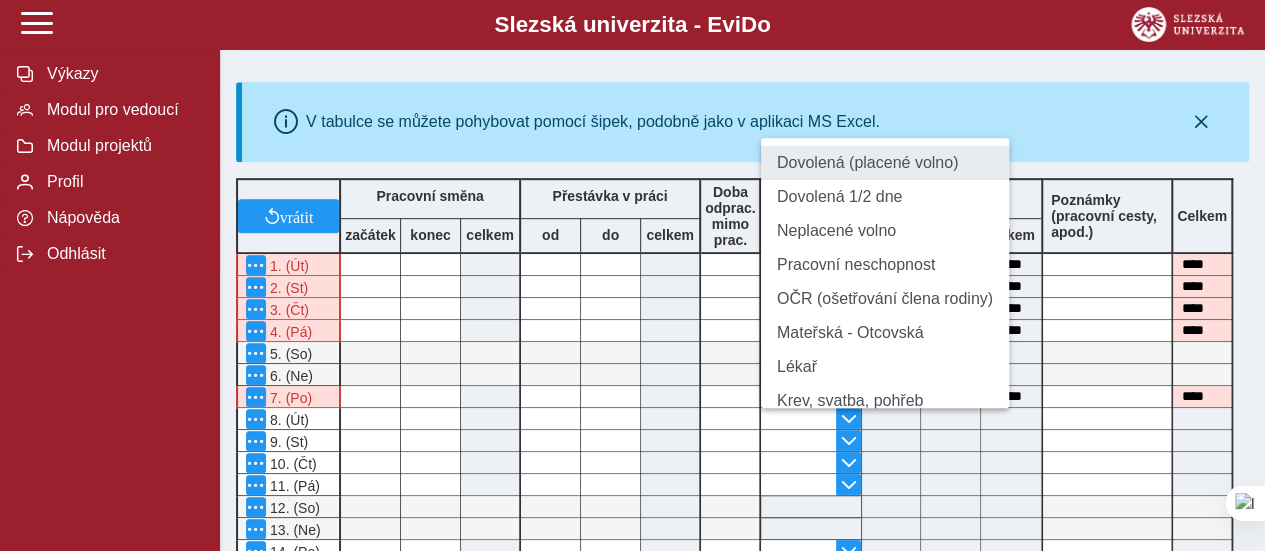 click on "Dovolená (placené volno)" at bounding box center [885, 163] 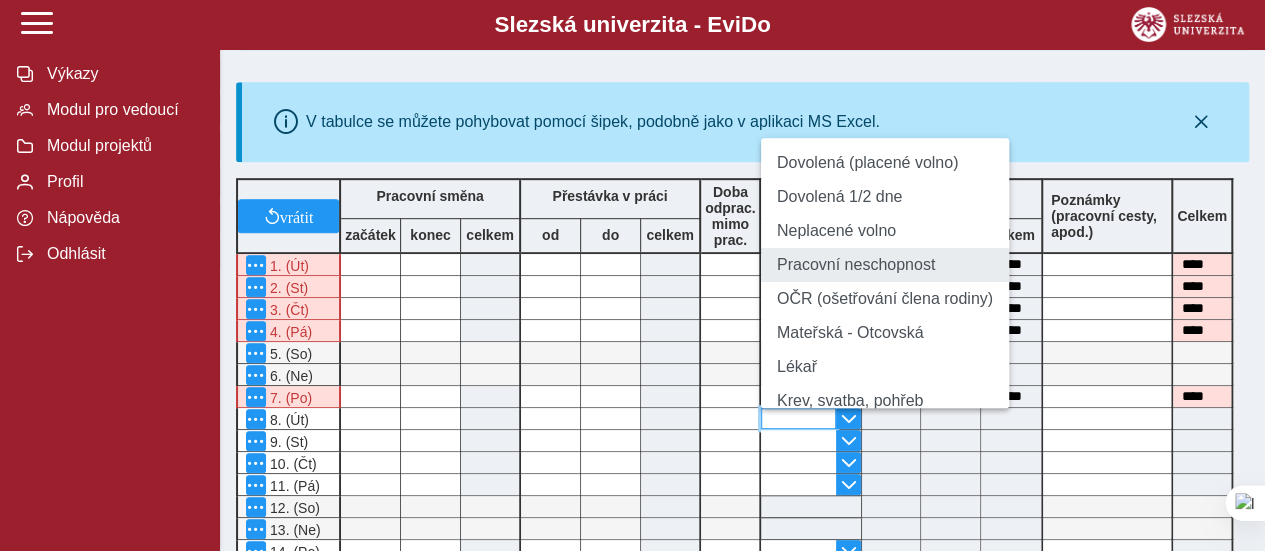 type on "**********" 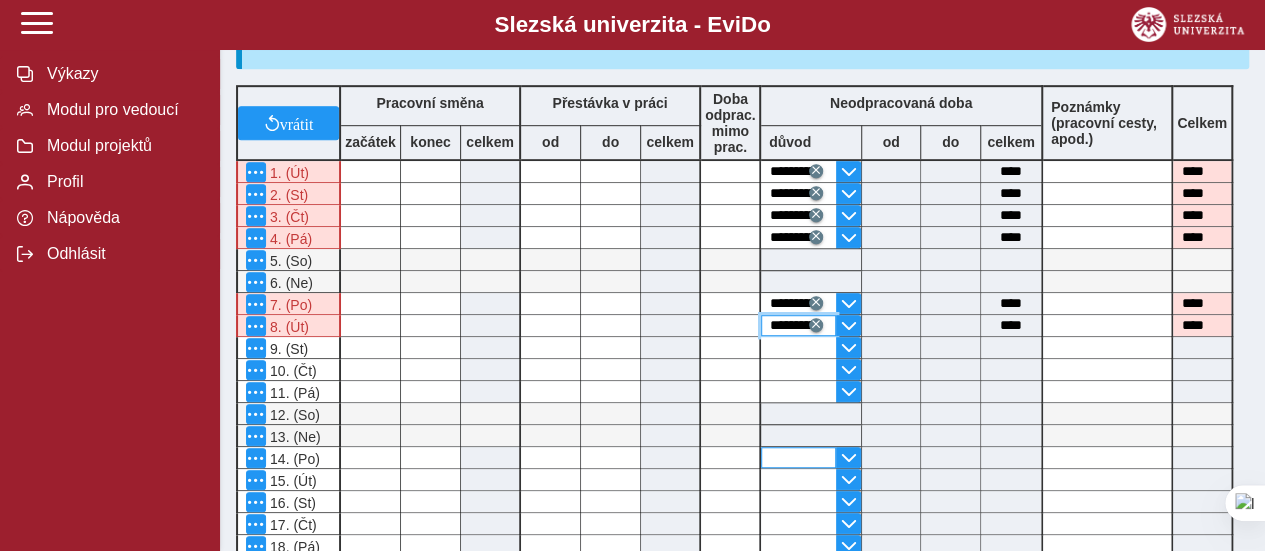 scroll, scrollTop: 648, scrollLeft: 0, axis: vertical 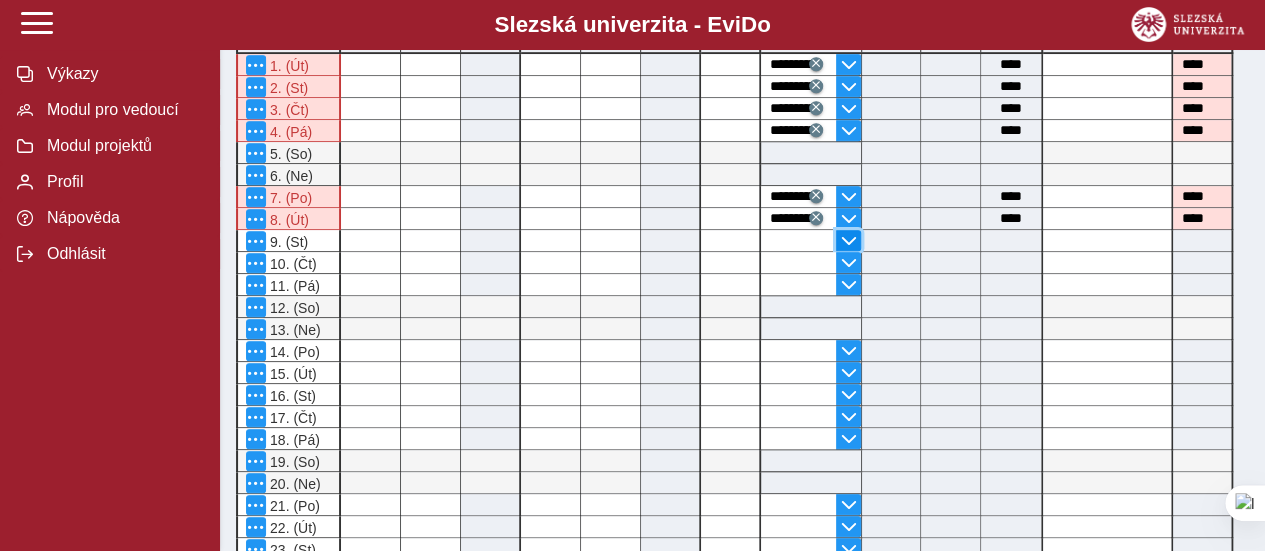 click at bounding box center (848, 240) 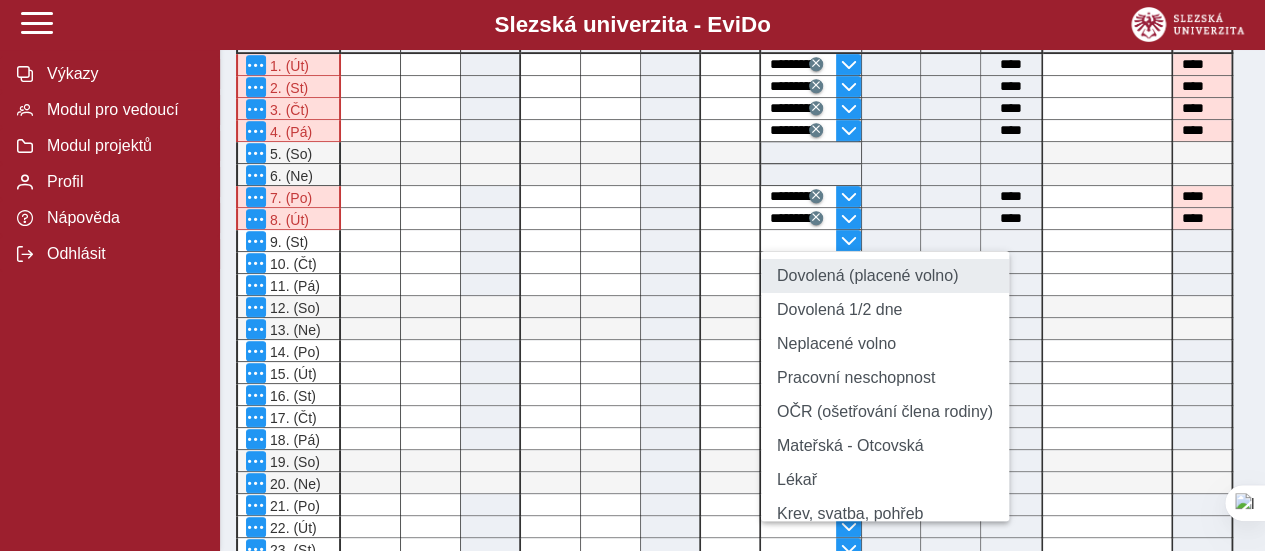 click on "Dovolená (placené volno)" at bounding box center (885, 276) 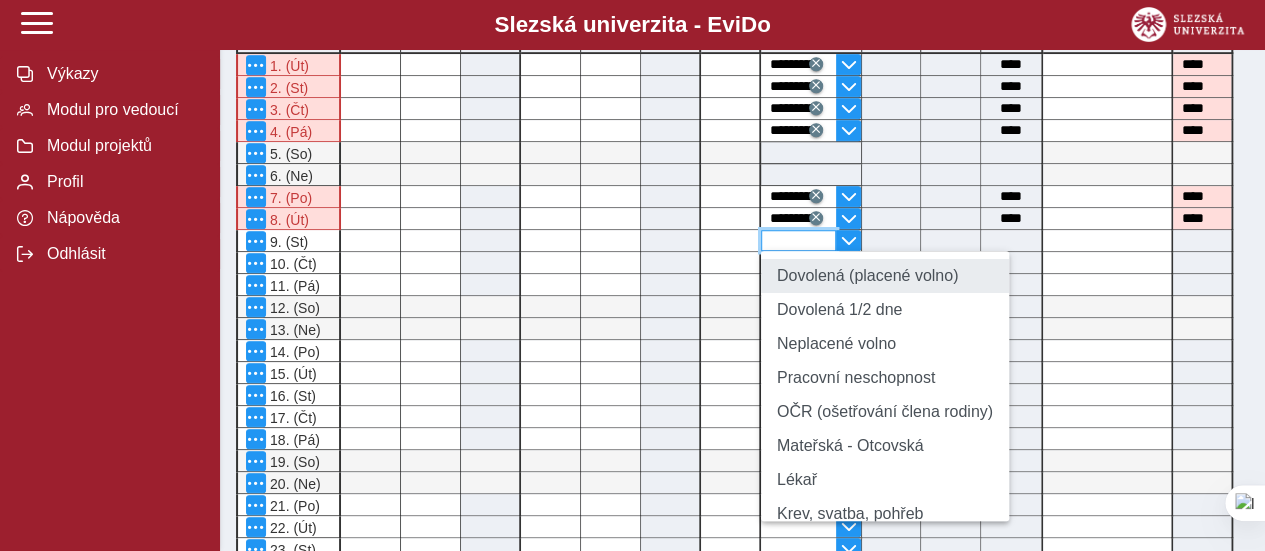 type on "**********" 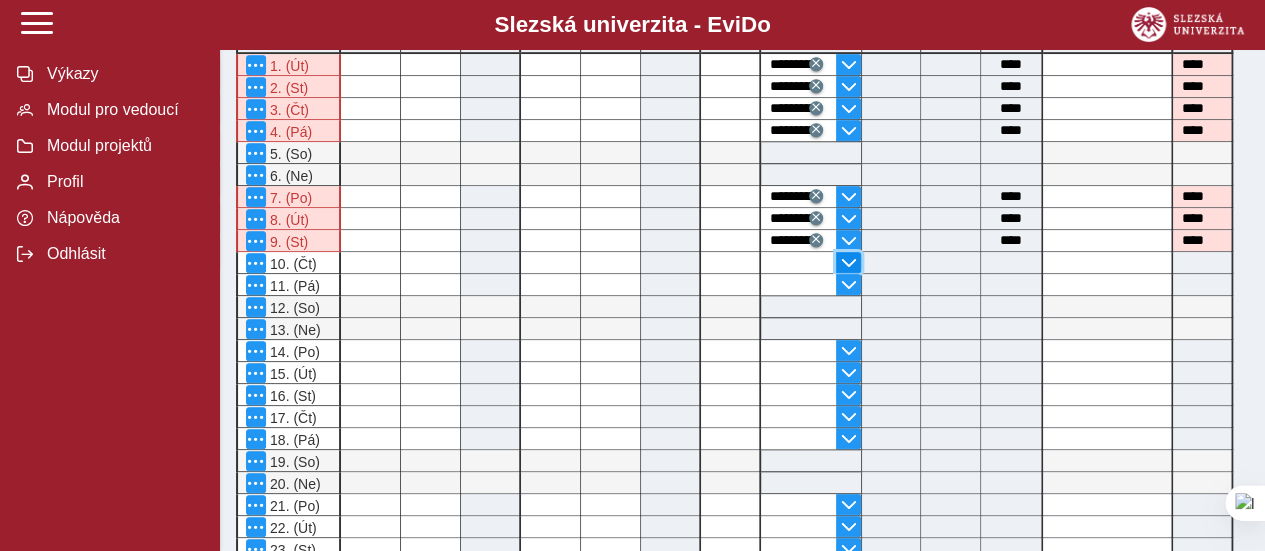 click at bounding box center (849, 263) 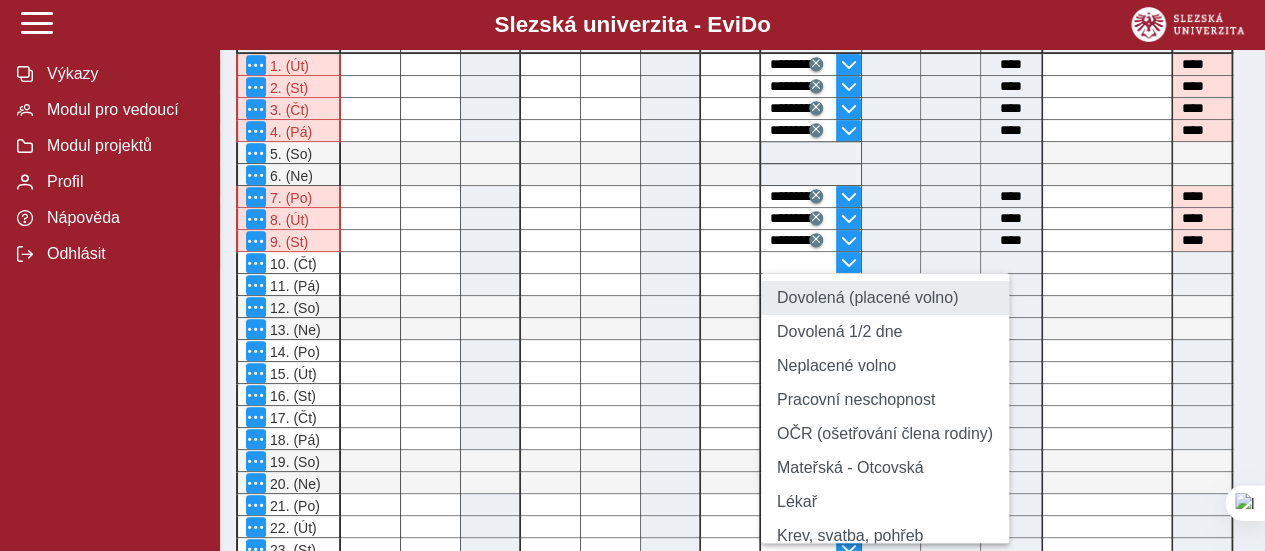 click on "Dovolená (placené volno)" at bounding box center [885, 298] 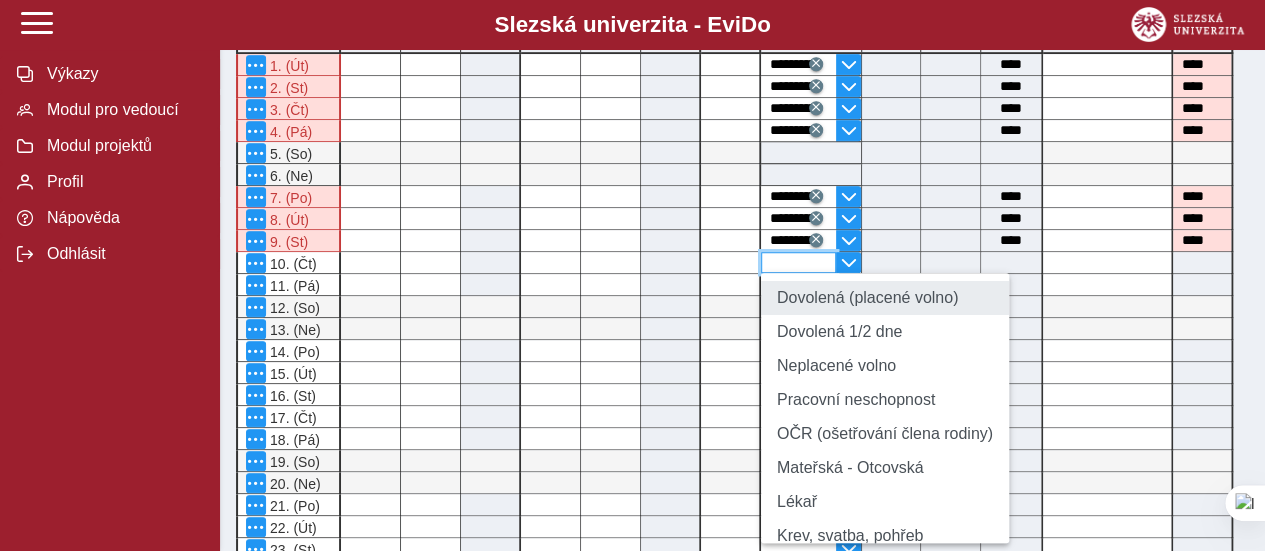type on "**********" 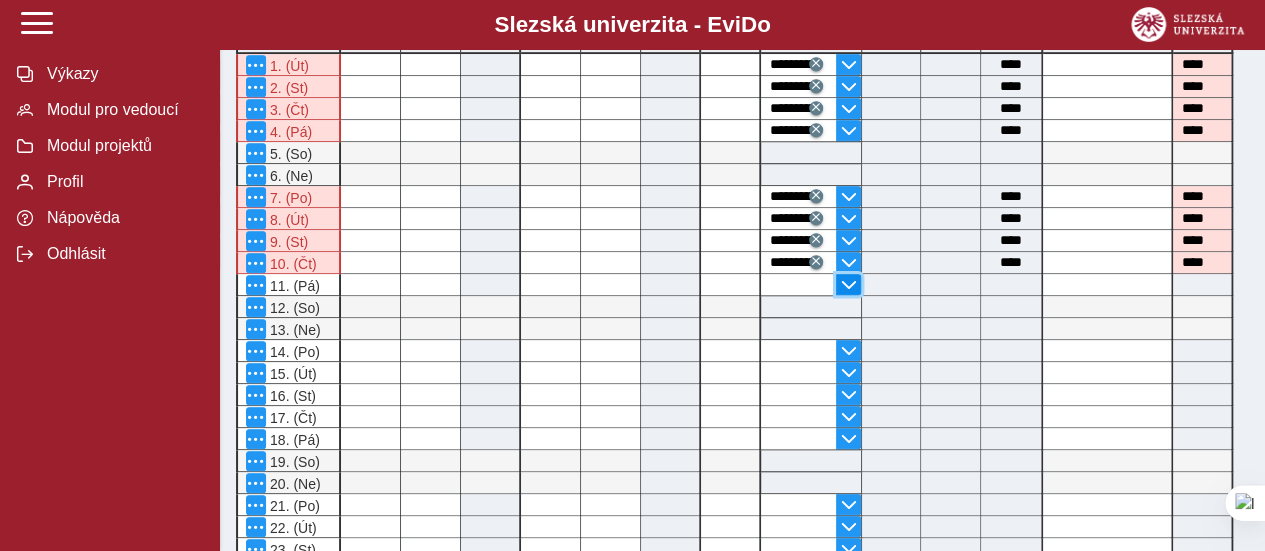 click at bounding box center [849, 285] 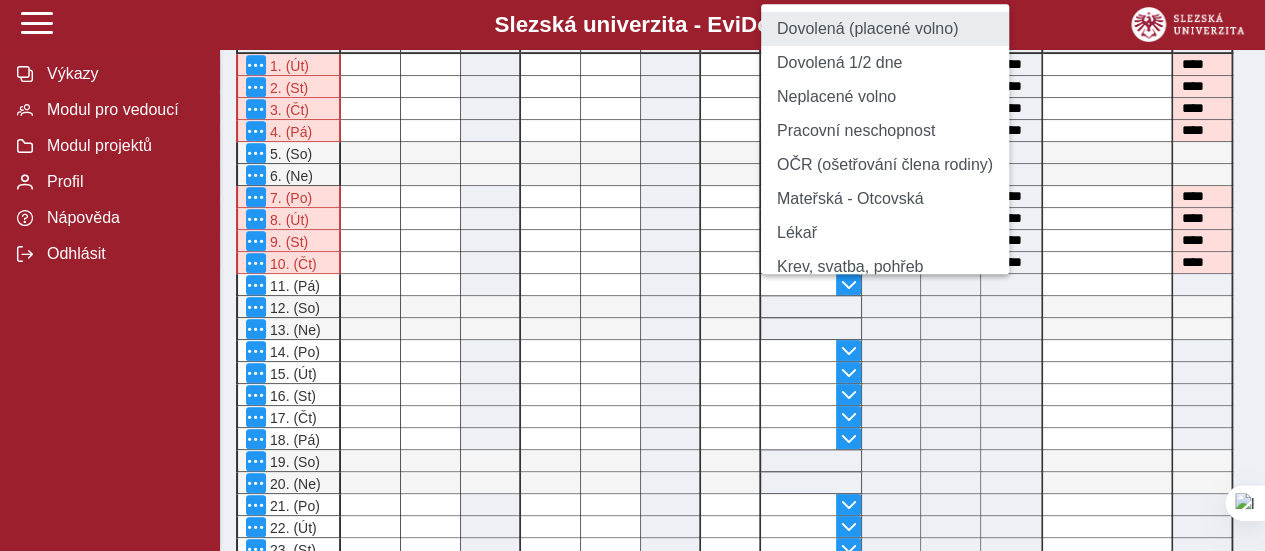 click on "Dovolená (placené volno)" at bounding box center (885, 29) 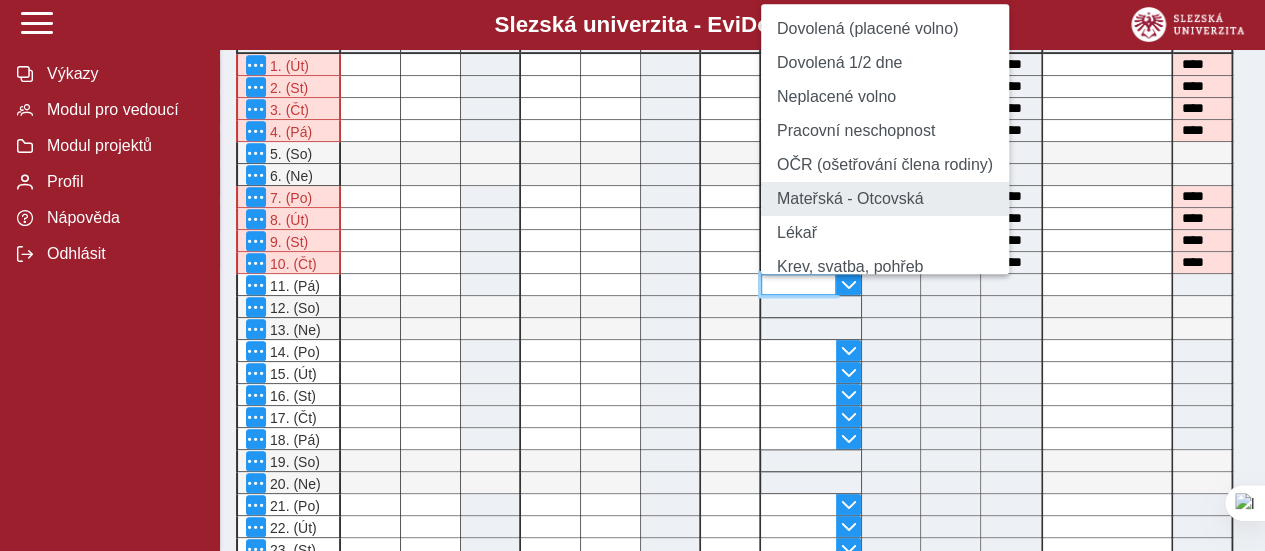 type on "**********" 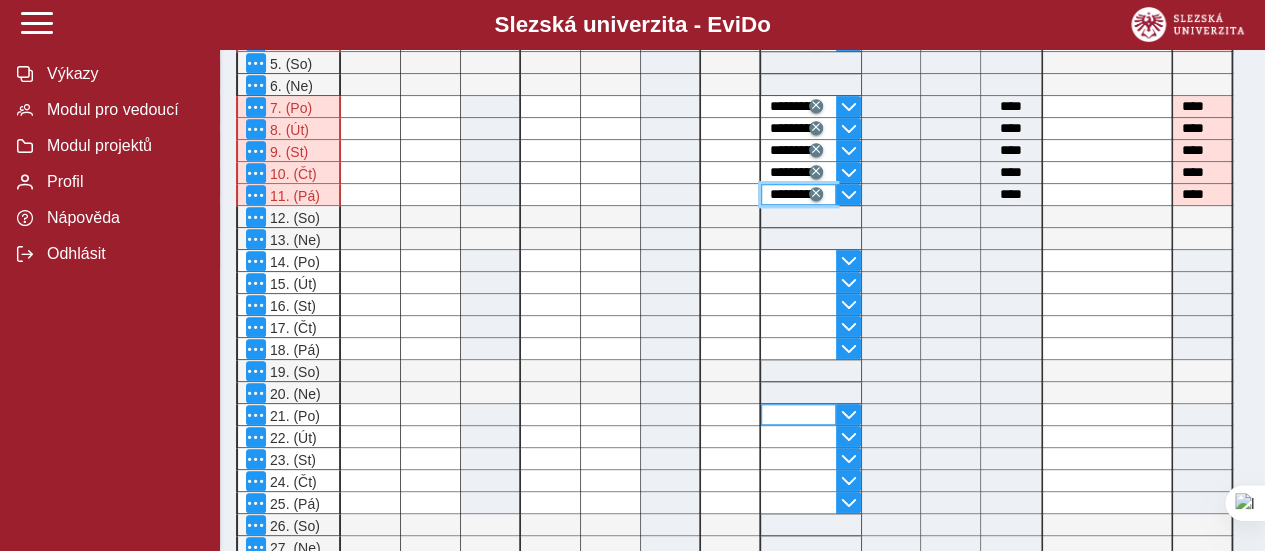 scroll, scrollTop: 848, scrollLeft: 0, axis: vertical 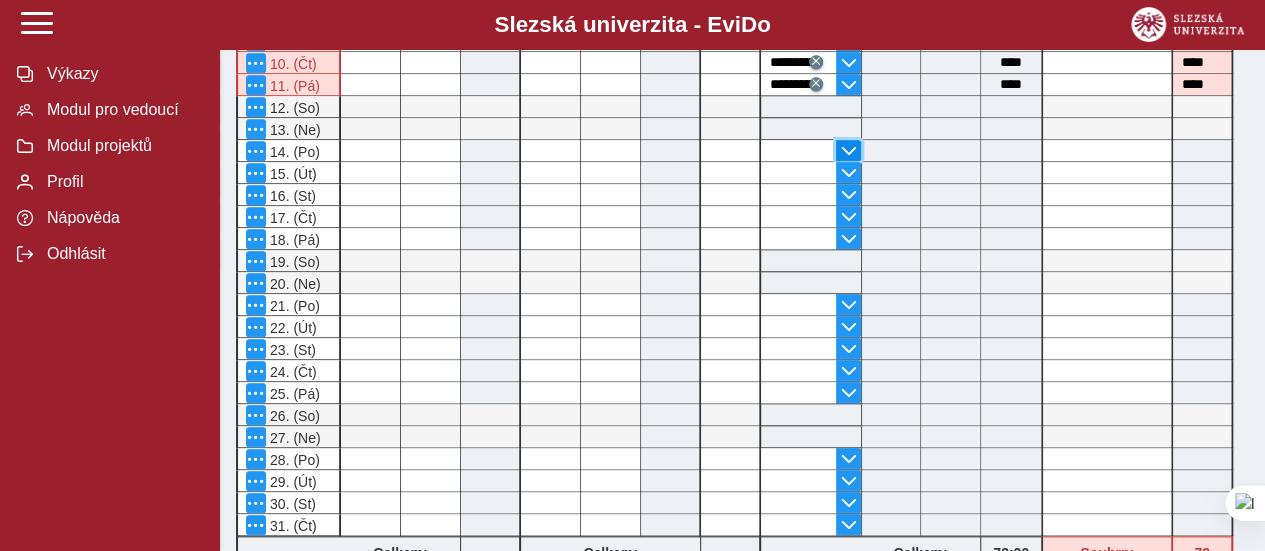 click at bounding box center [849, 151] 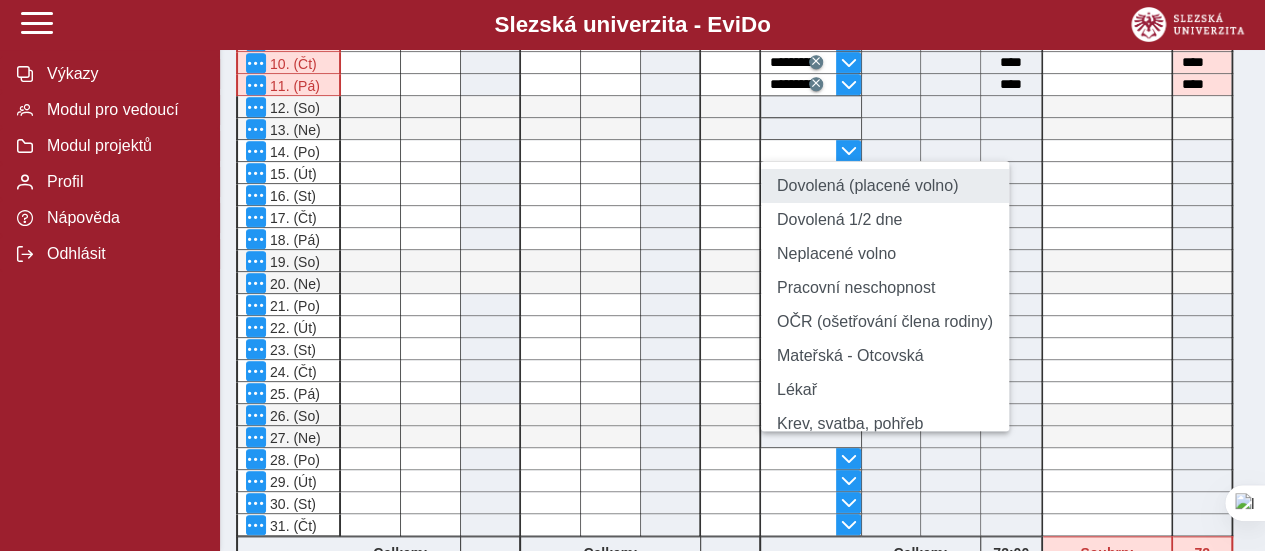 click on "Dovolená (placené volno)" at bounding box center [885, 186] 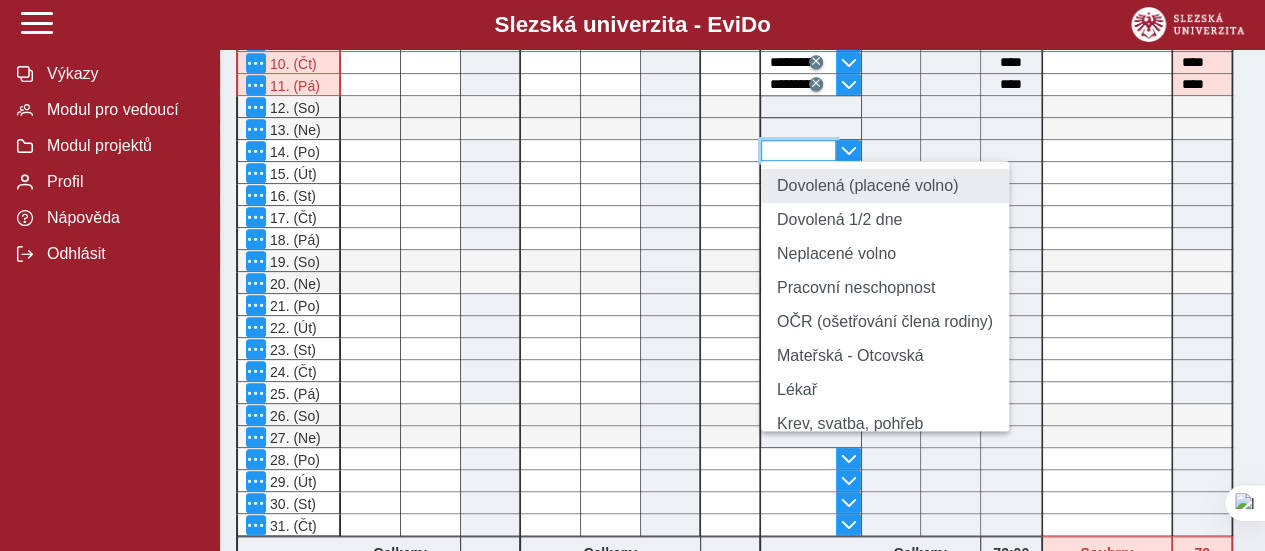 type on "**********" 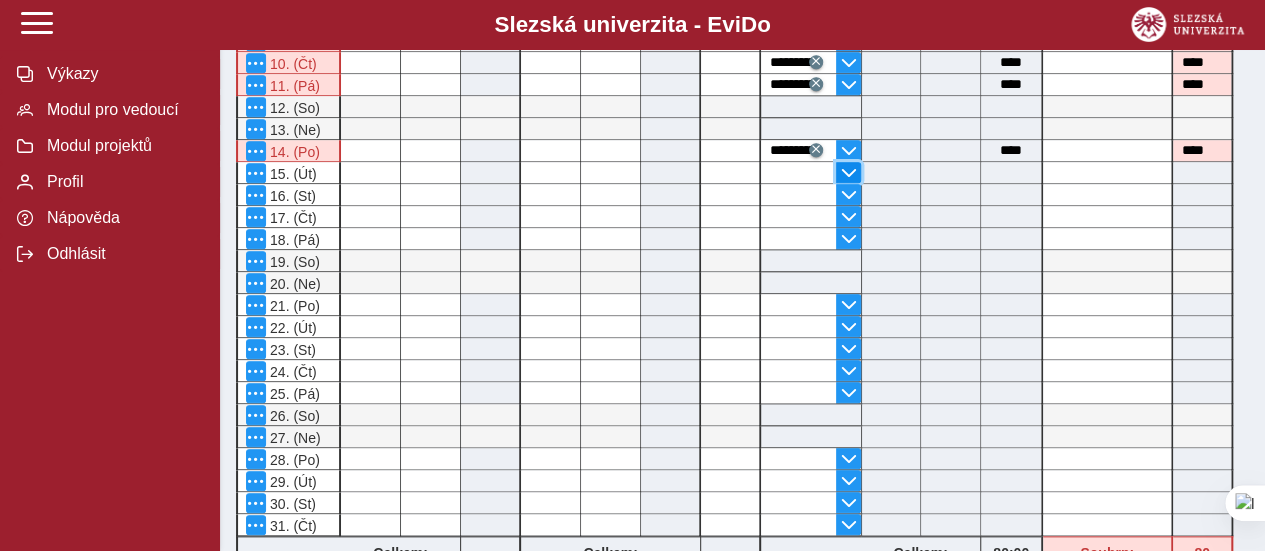 click at bounding box center [849, 173] 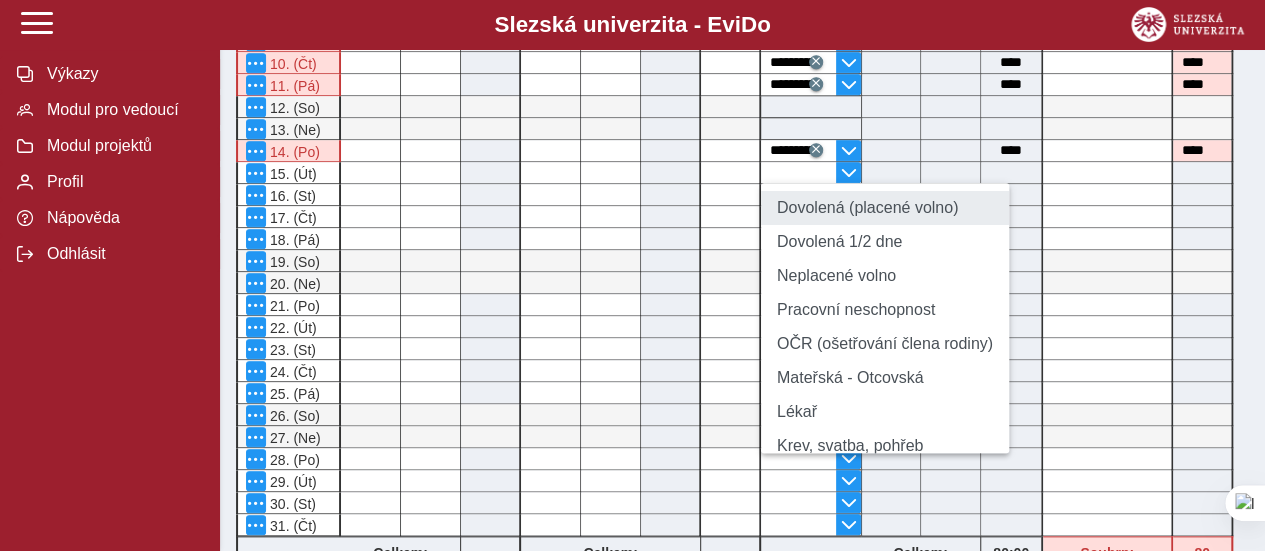 drag, startPoint x: 806, startPoint y: 202, endPoint x: 822, endPoint y: 202, distance: 16 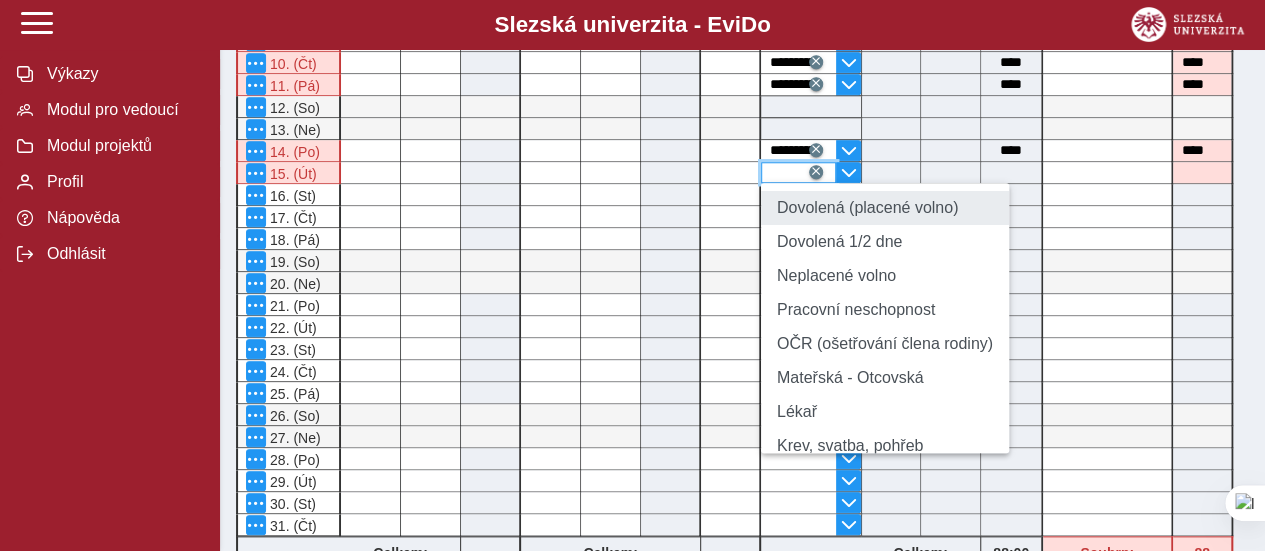 type on "**********" 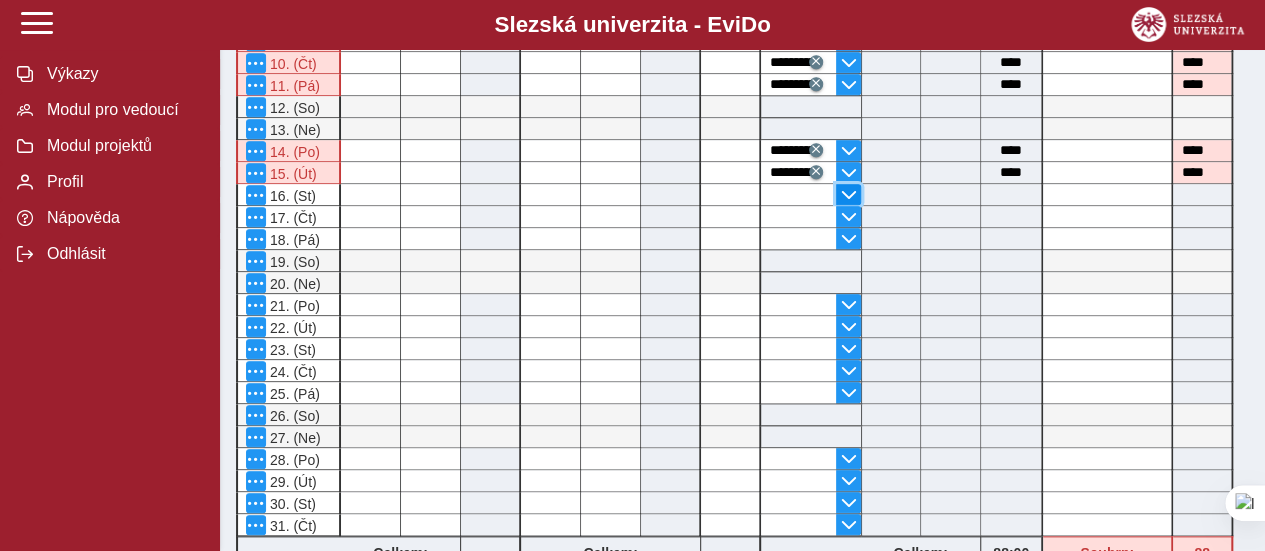 click at bounding box center [849, 195] 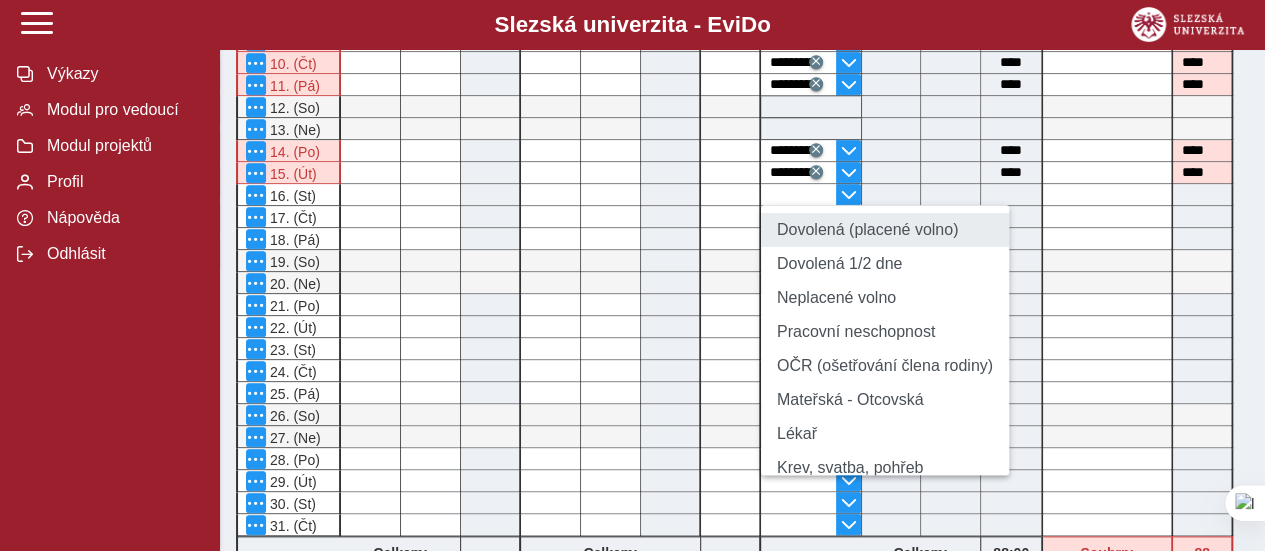 drag, startPoint x: 800, startPoint y: 228, endPoint x: 819, endPoint y: 229, distance: 19.026299 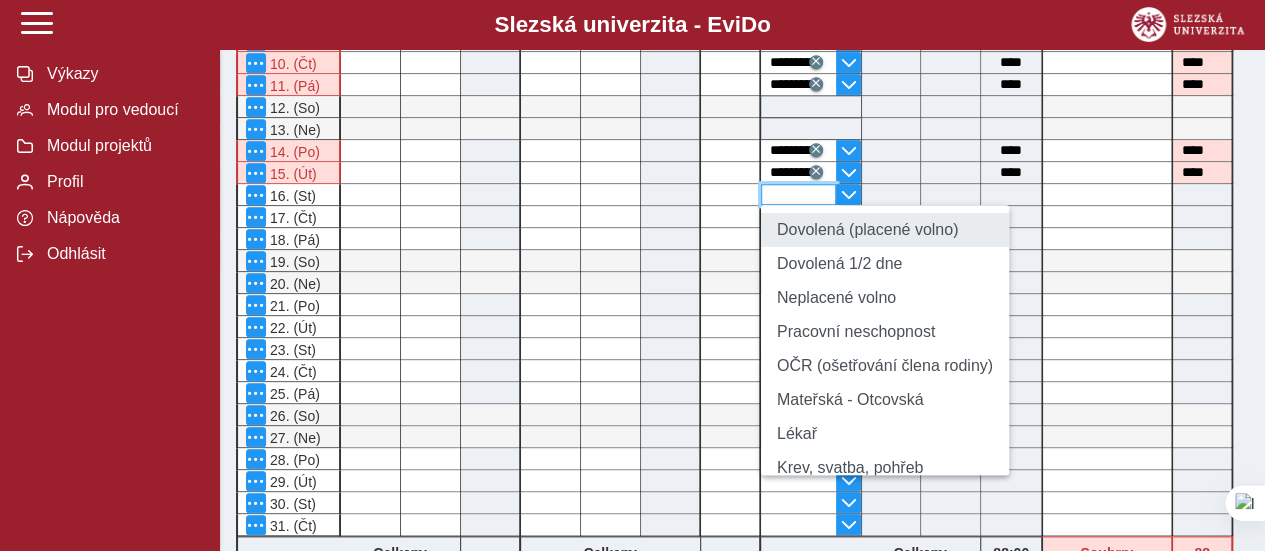 type on "**********" 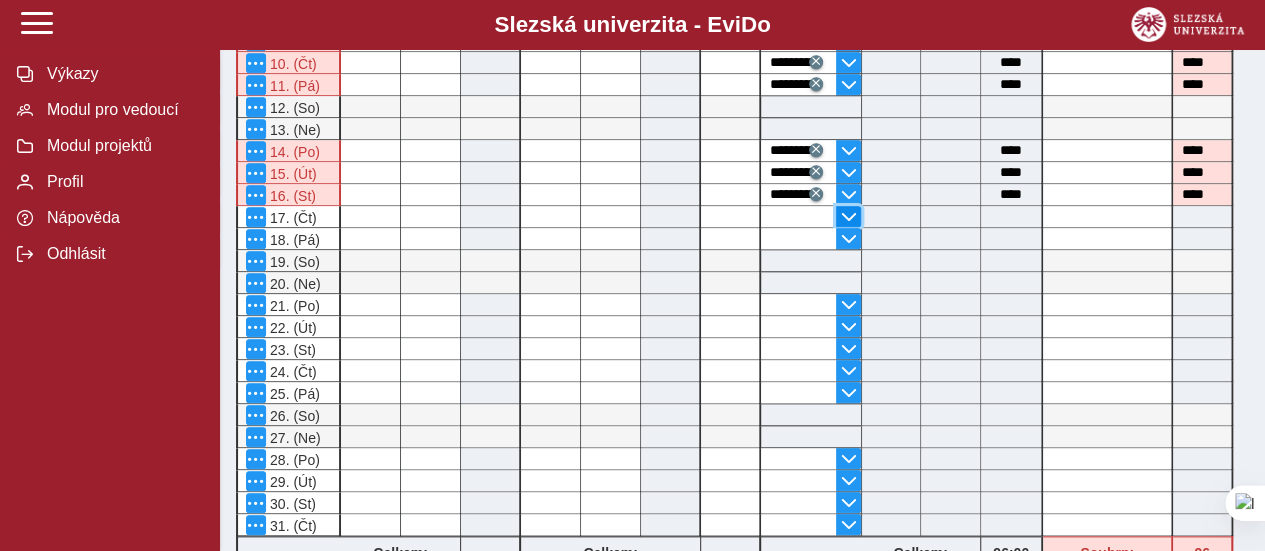 click at bounding box center (849, 217) 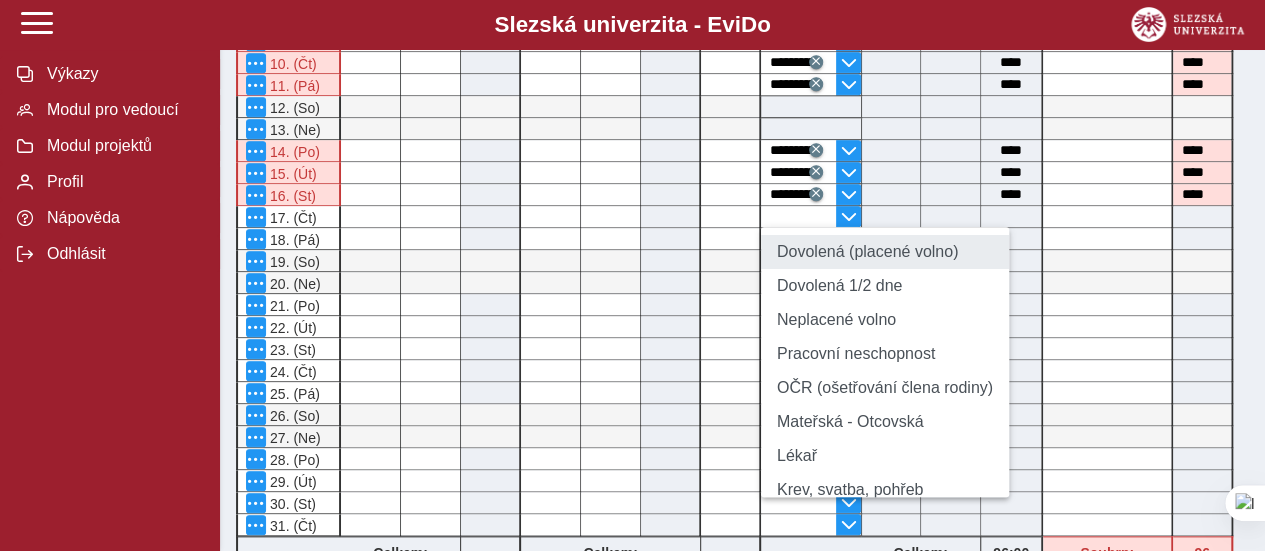 drag, startPoint x: 812, startPoint y: 249, endPoint x: 836, endPoint y: 256, distance: 25 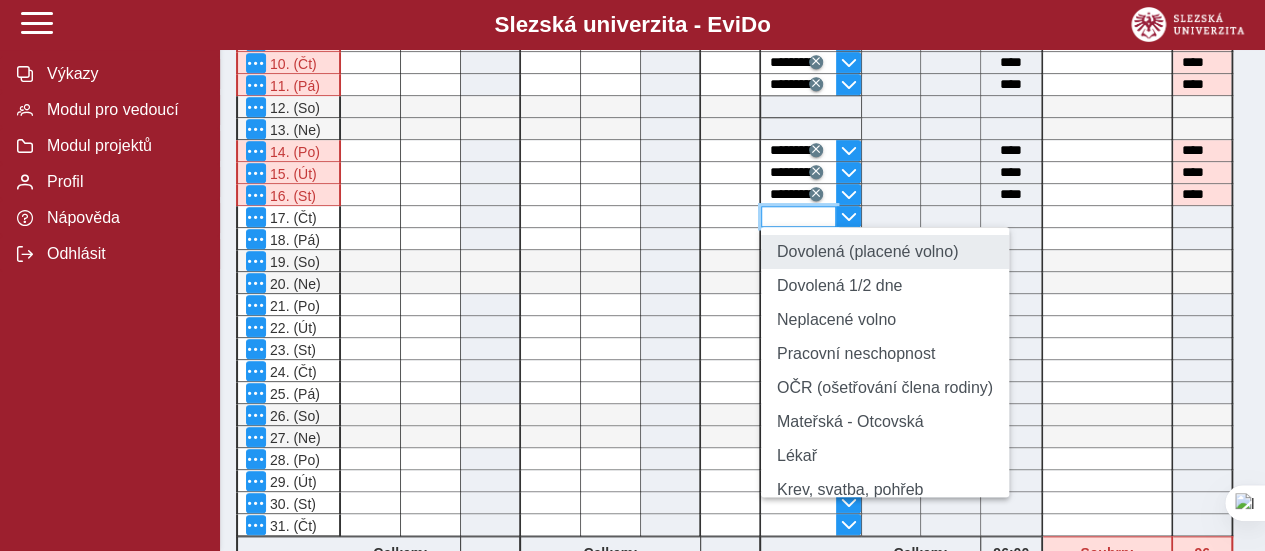 type on "**********" 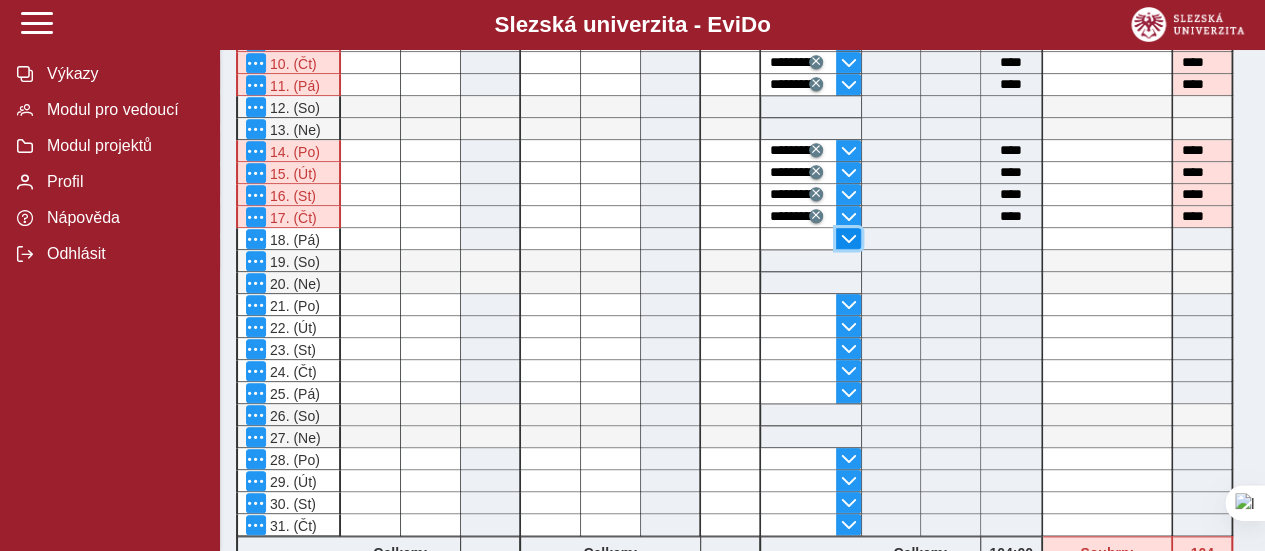 click at bounding box center (849, 239) 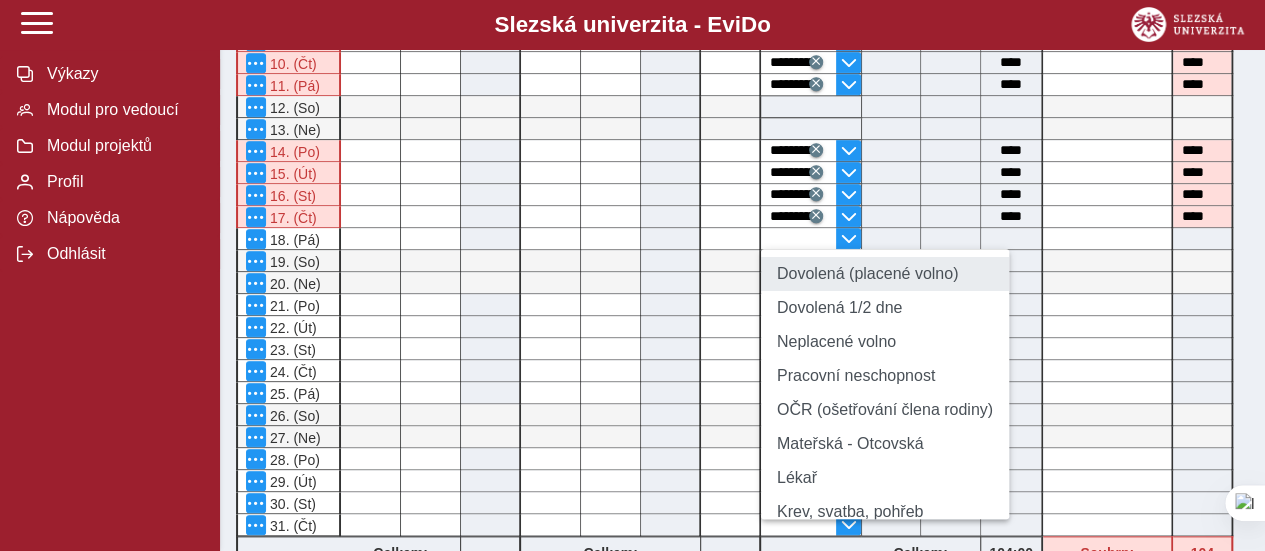 click on "Dovolená (placené volno)" at bounding box center (885, 274) 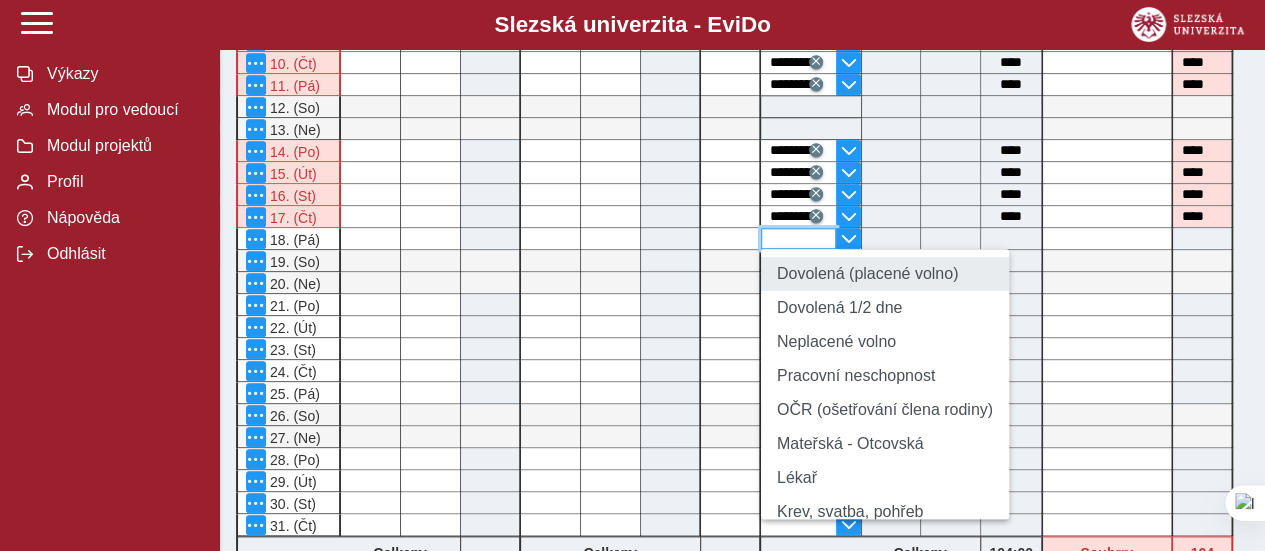 type on "**********" 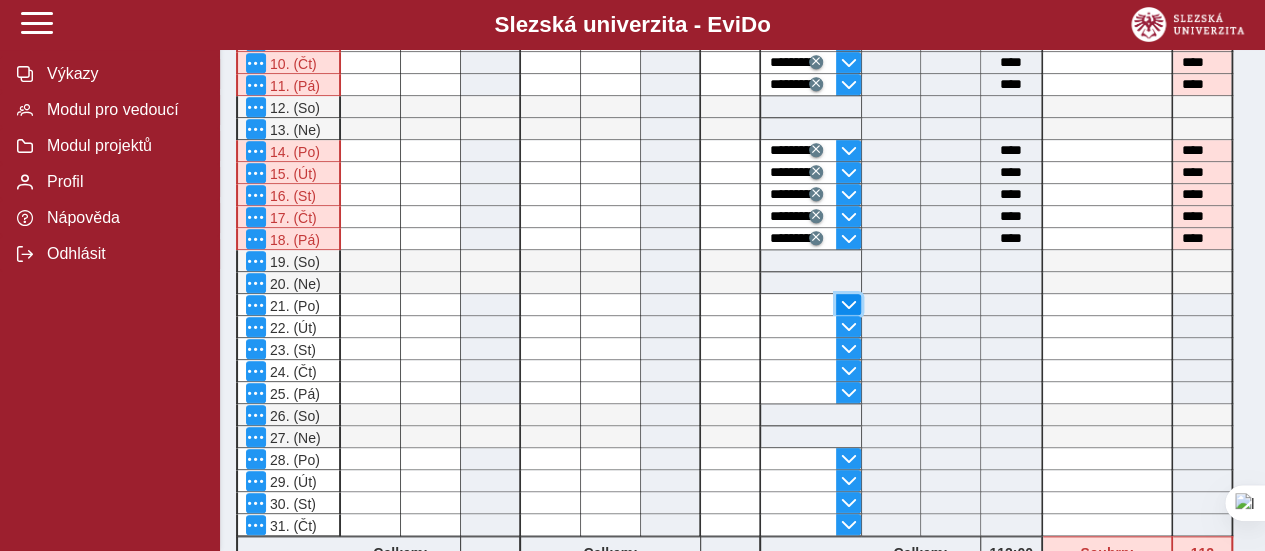 click at bounding box center (849, 305) 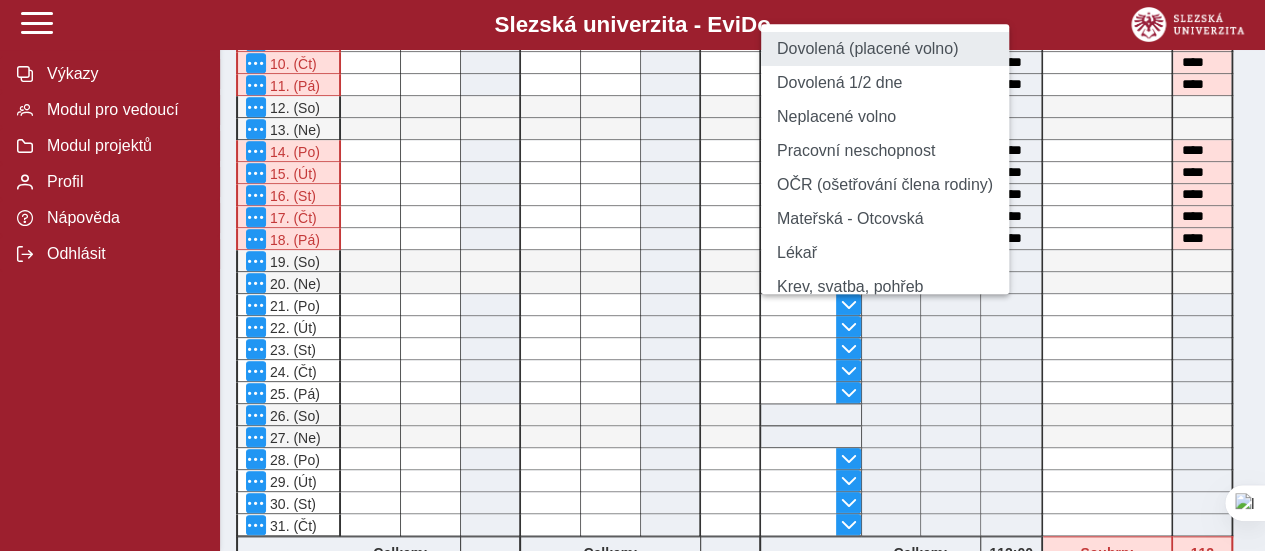 click on "Dovolená (placené volno)" at bounding box center [885, 49] 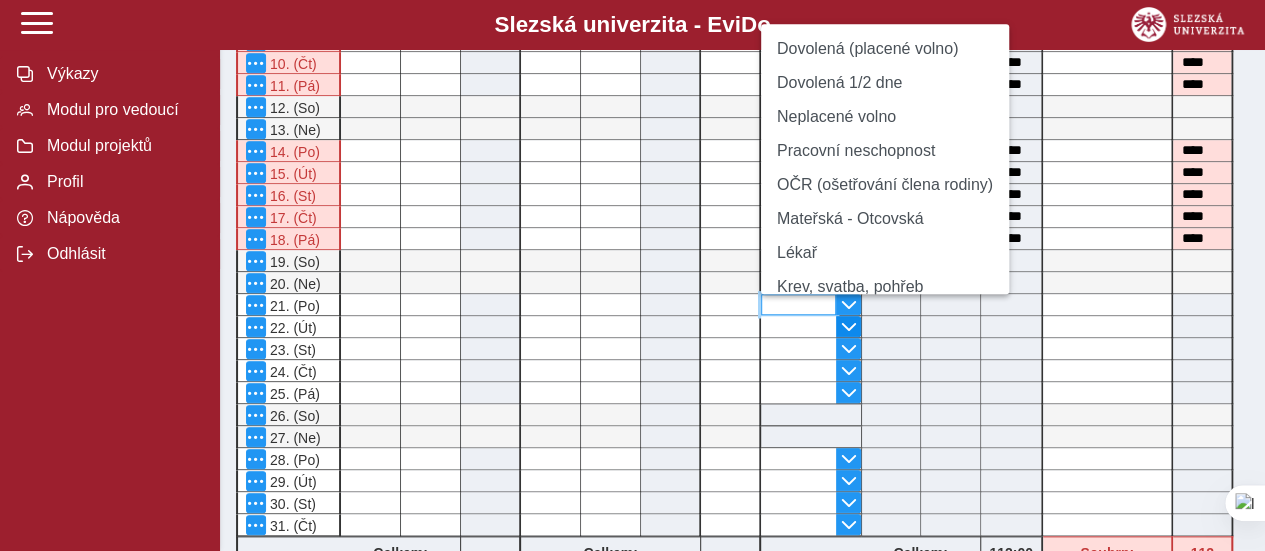 type on "**********" 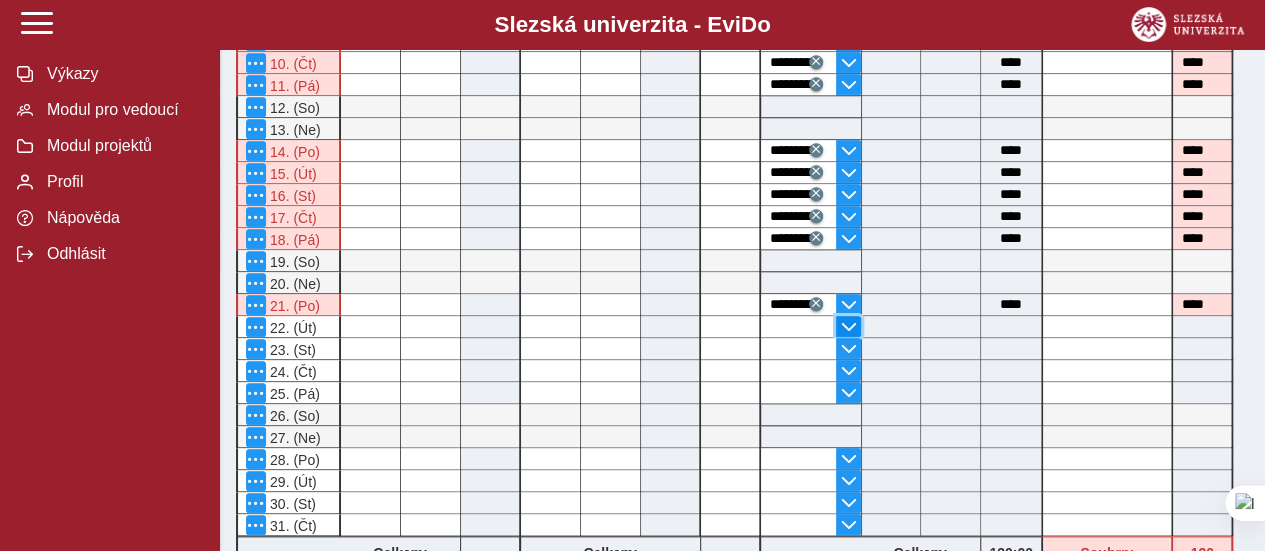 click at bounding box center [848, 326] 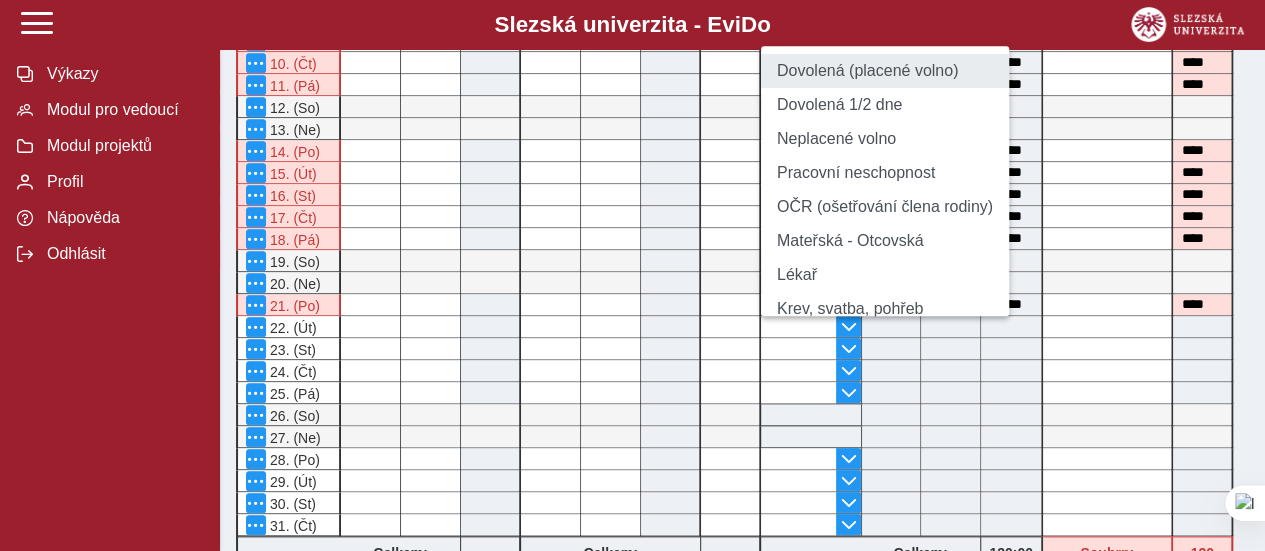 click on "Dovolená (placené volno)" at bounding box center (885, 71) 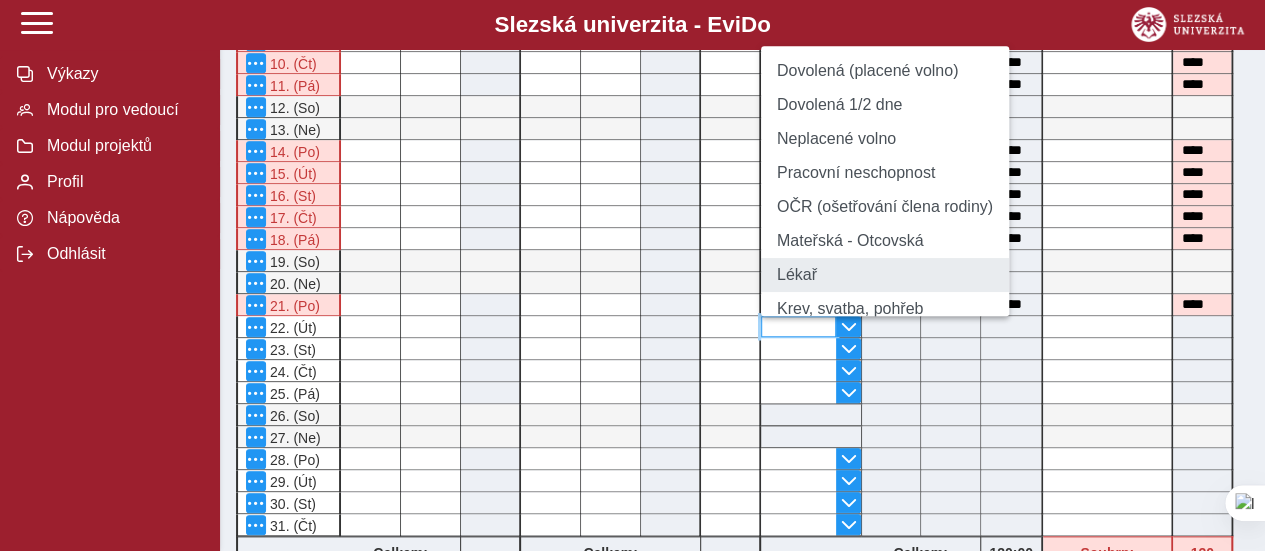 type on "**********" 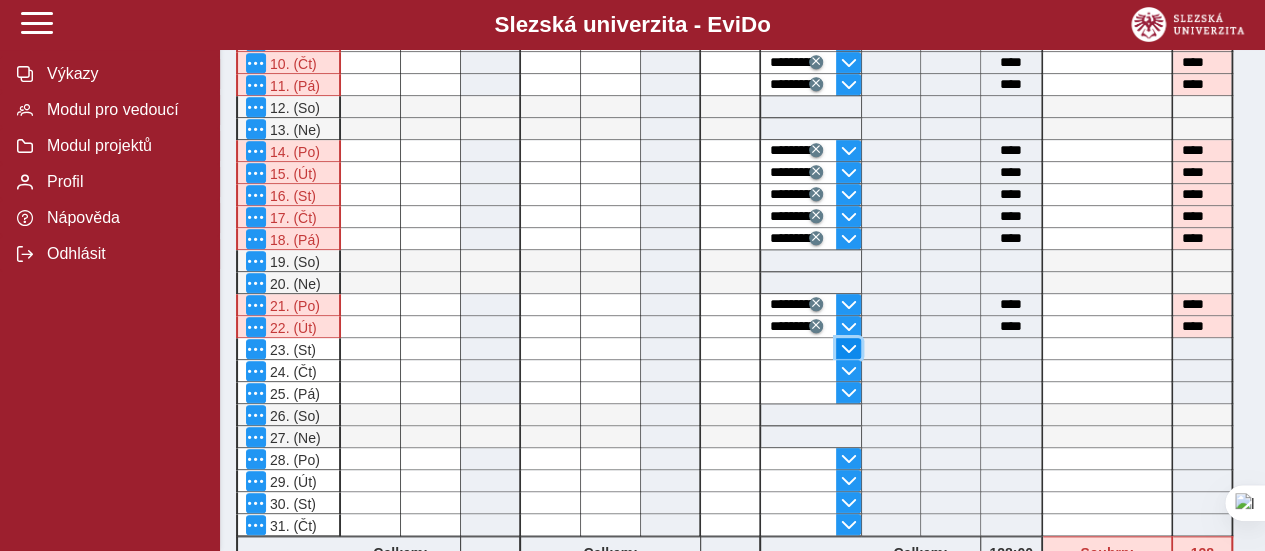click at bounding box center [849, 349] 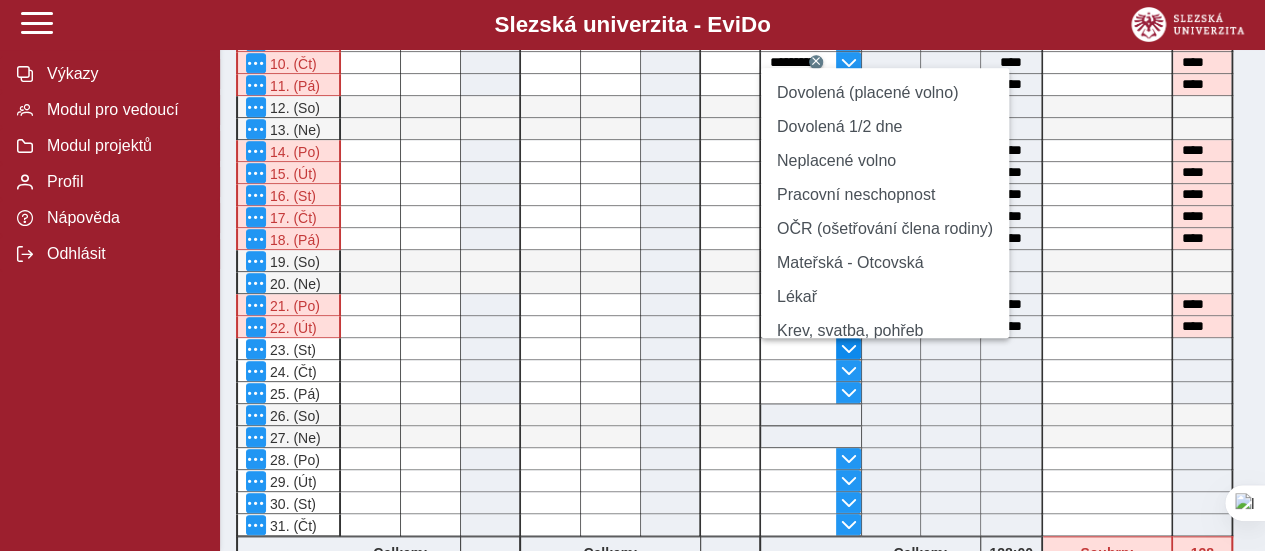 drag, startPoint x: 806, startPoint y: 93, endPoint x: 854, endPoint y: 355, distance: 266.36066 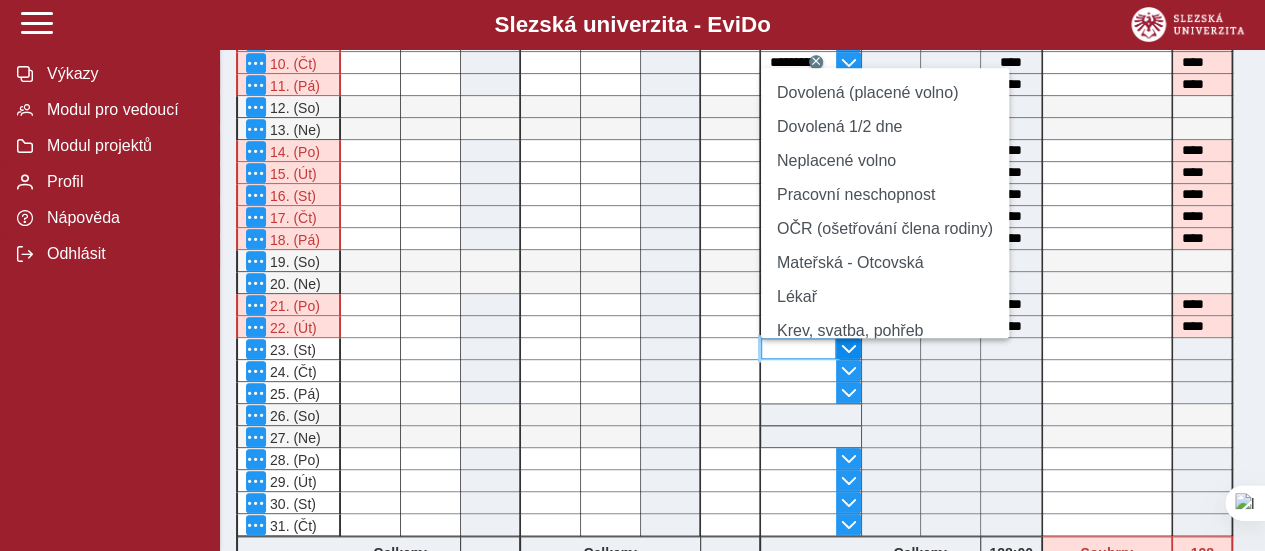type on "**********" 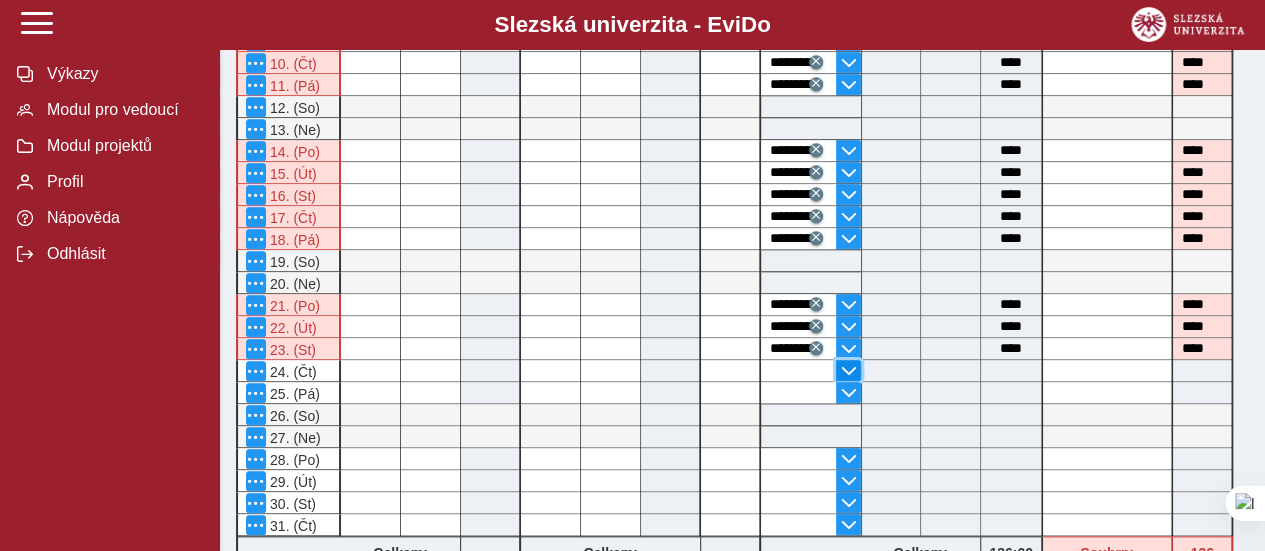 click at bounding box center (849, 371) 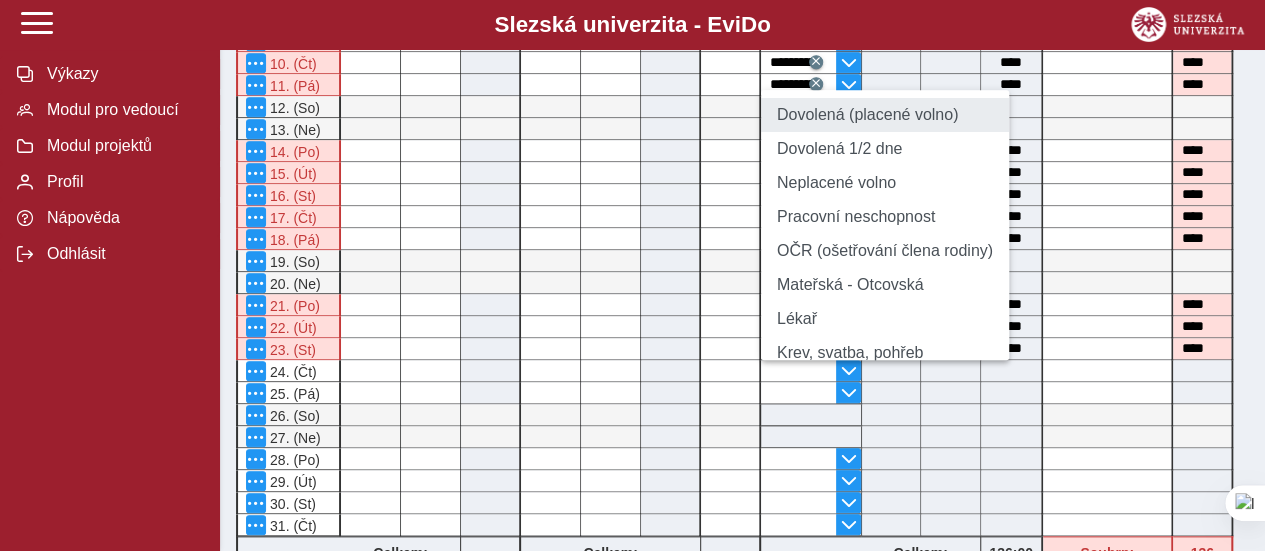 click on "Dovolená (placené volno)" at bounding box center (885, 115) 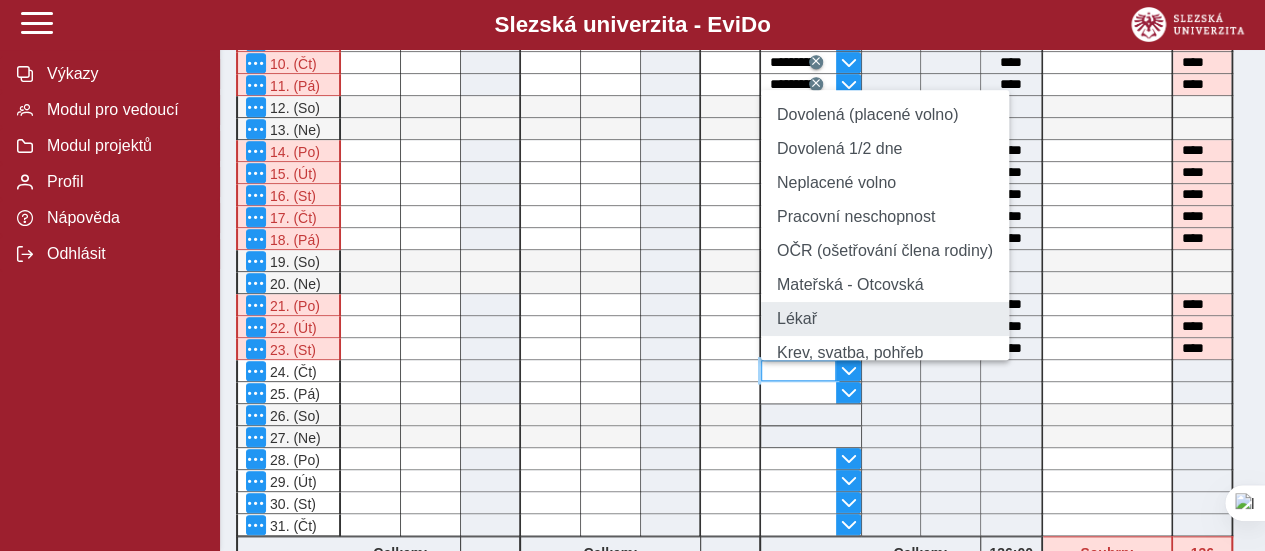 type on "**********" 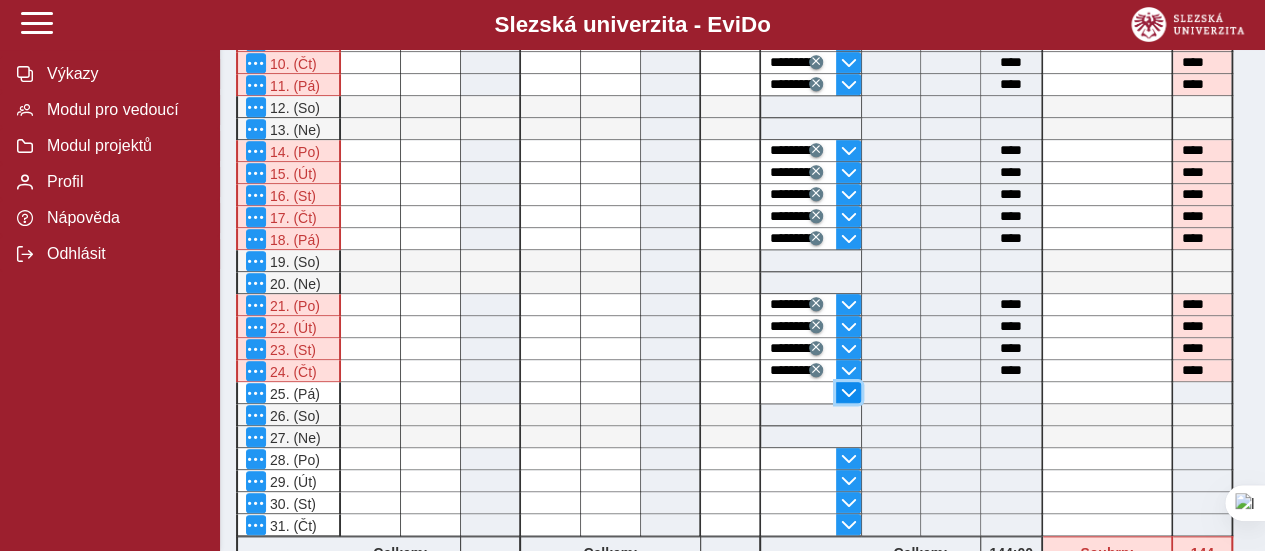 click at bounding box center (849, 393) 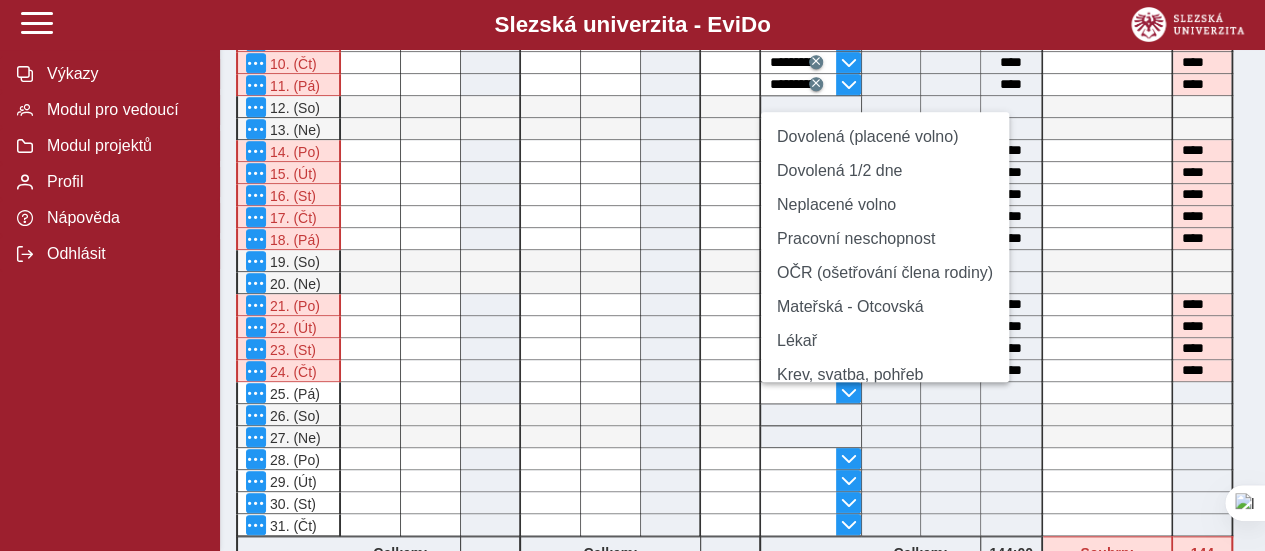 click on "Dovolená (placené volno)" at bounding box center [885, 137] 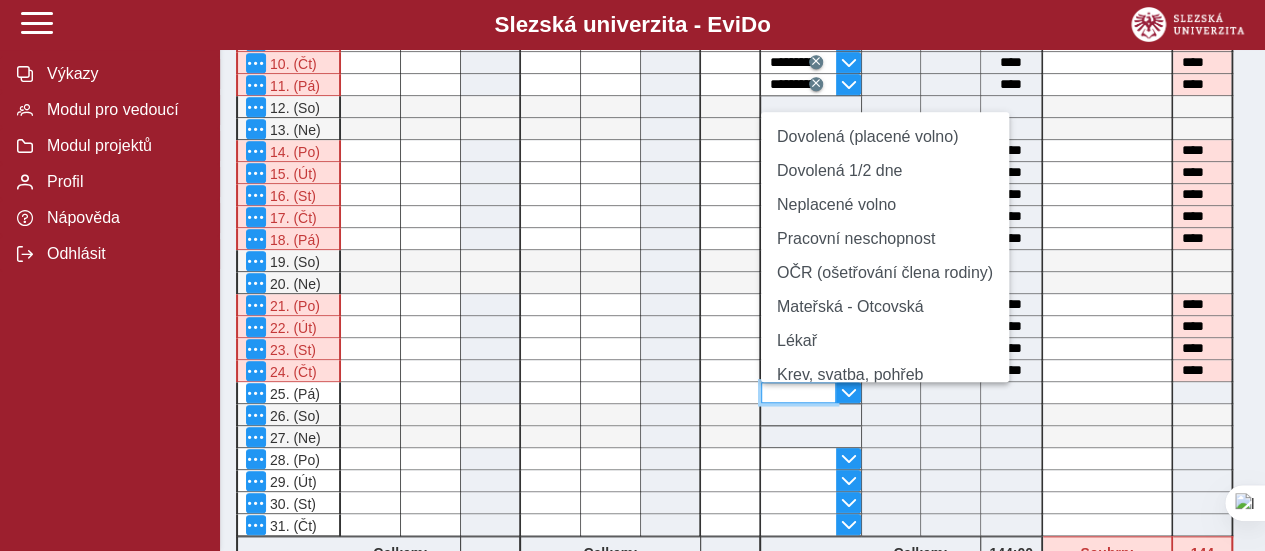 type on "**********" 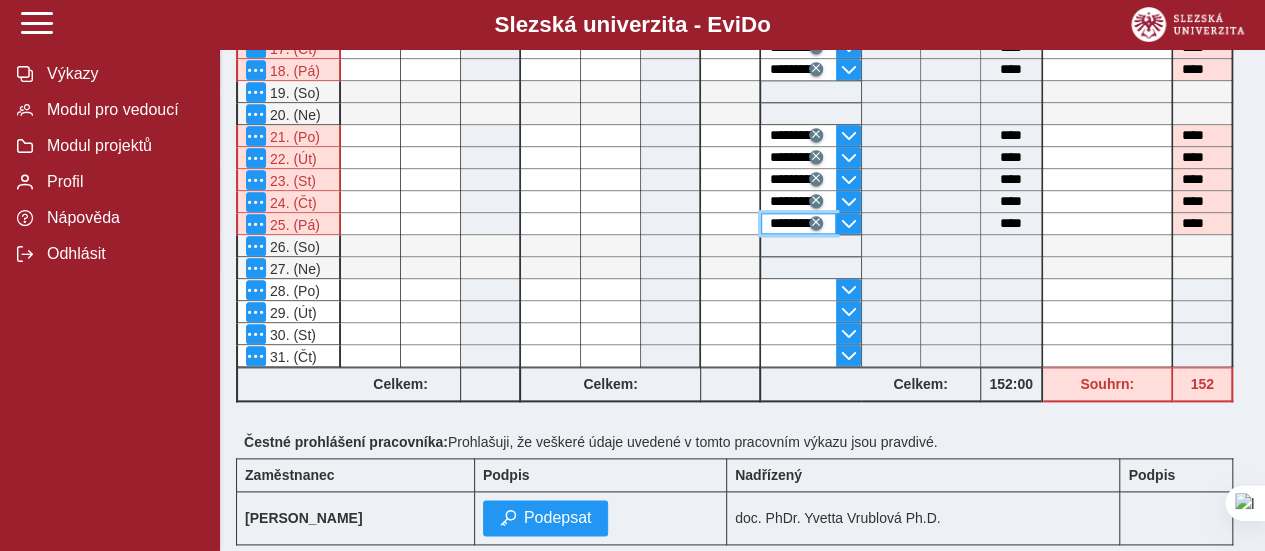 scroll, scrollTop: 1048, scrollLeft: 0, axis: vertical 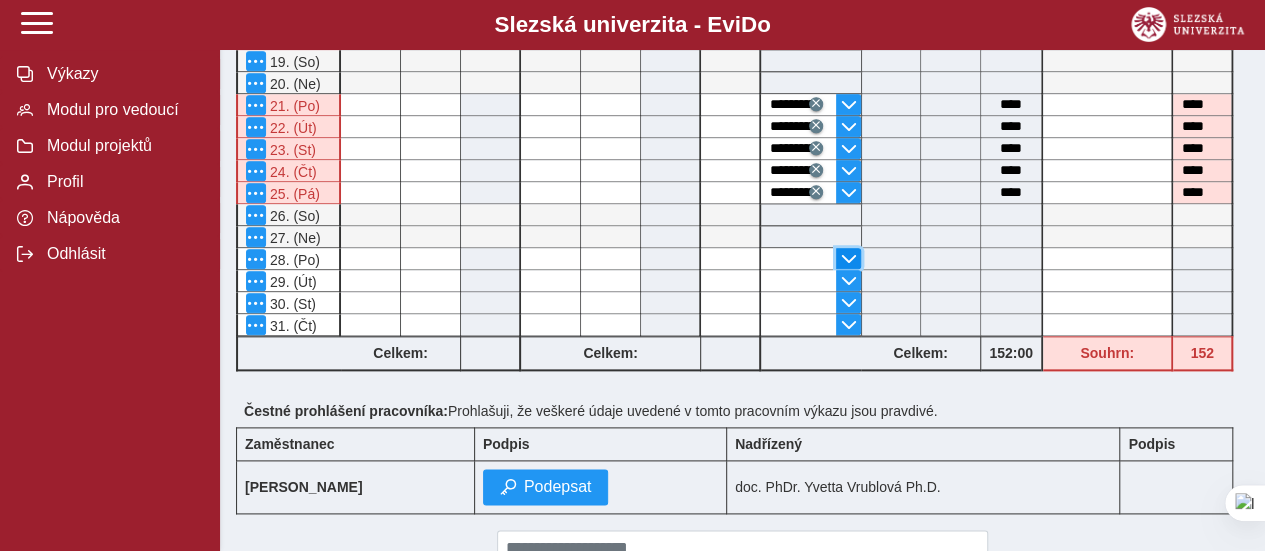click at bounding box center [849, 259] 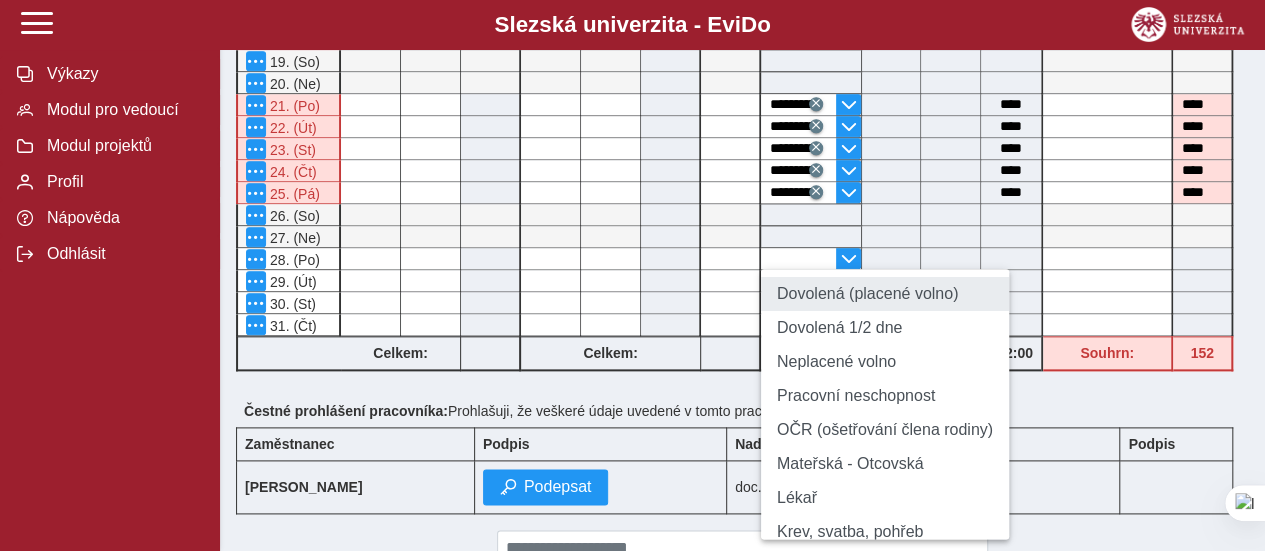 drag, startPoint x: 843, startPoint y: 291, endPoint x: 855, endPoint y: 286, distance: 13 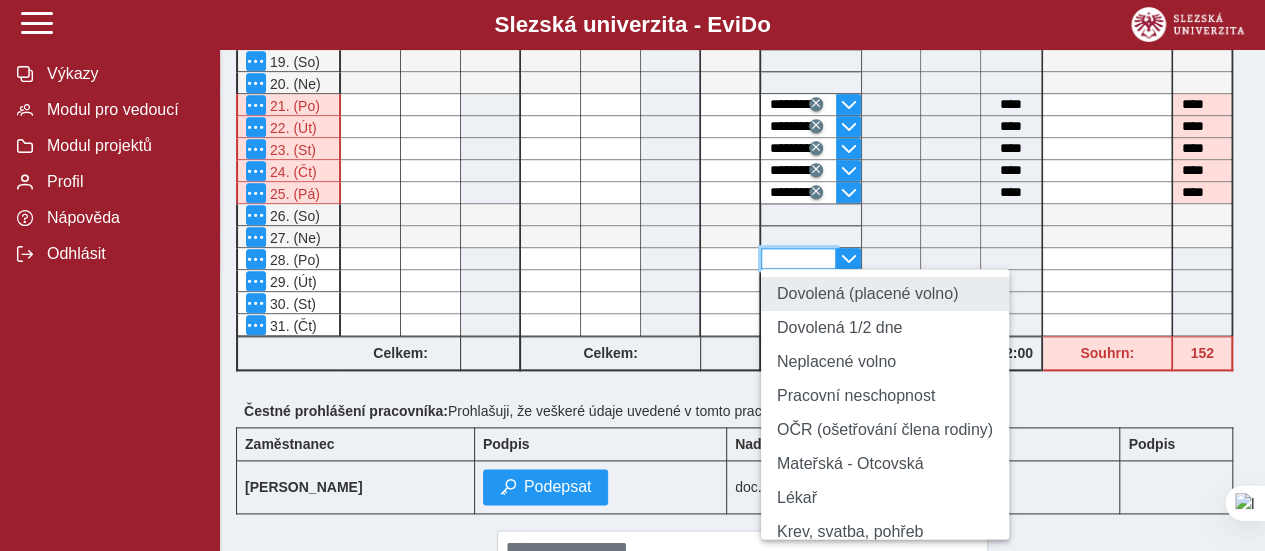 type on "**********" 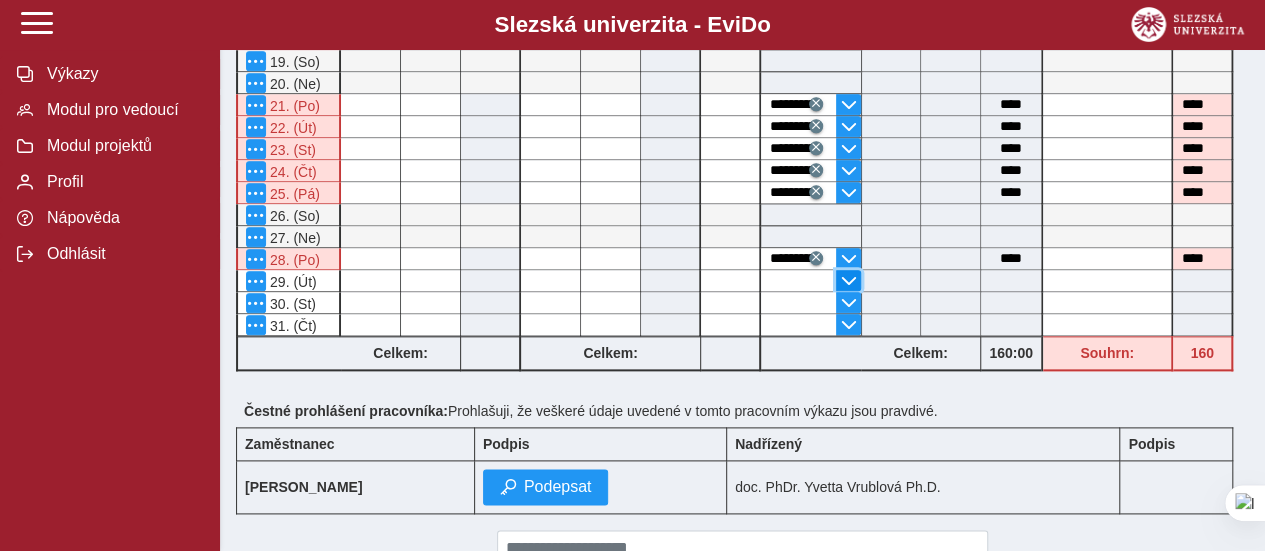 click at bounding box center (849, 281) 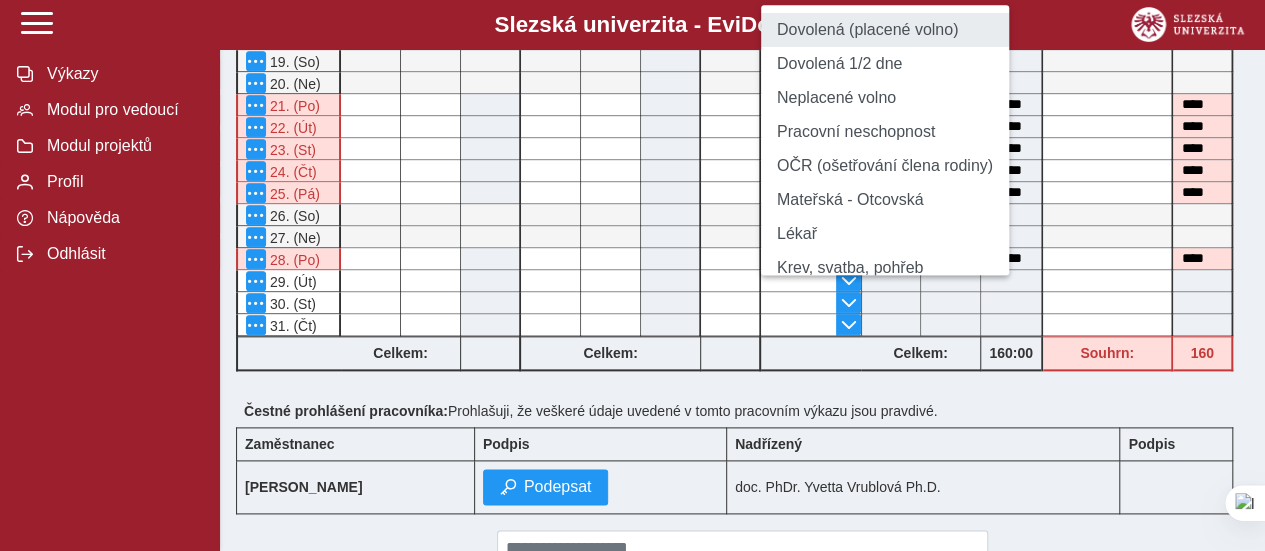 click on "Dovolená (placené volno)" at bounding box center (885, 30) 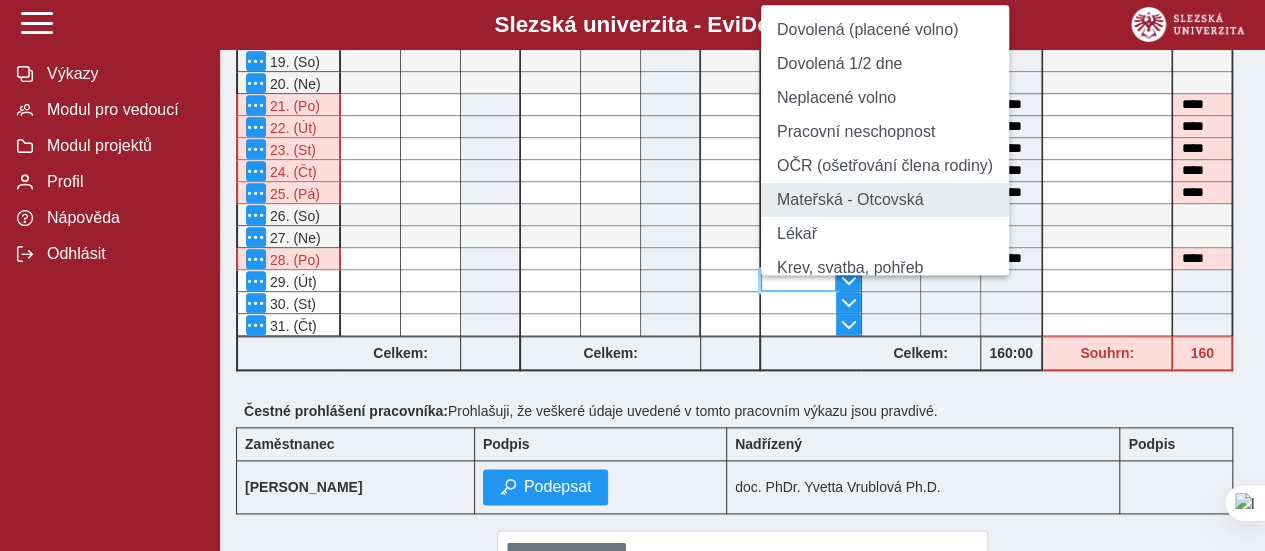 type on "**********" 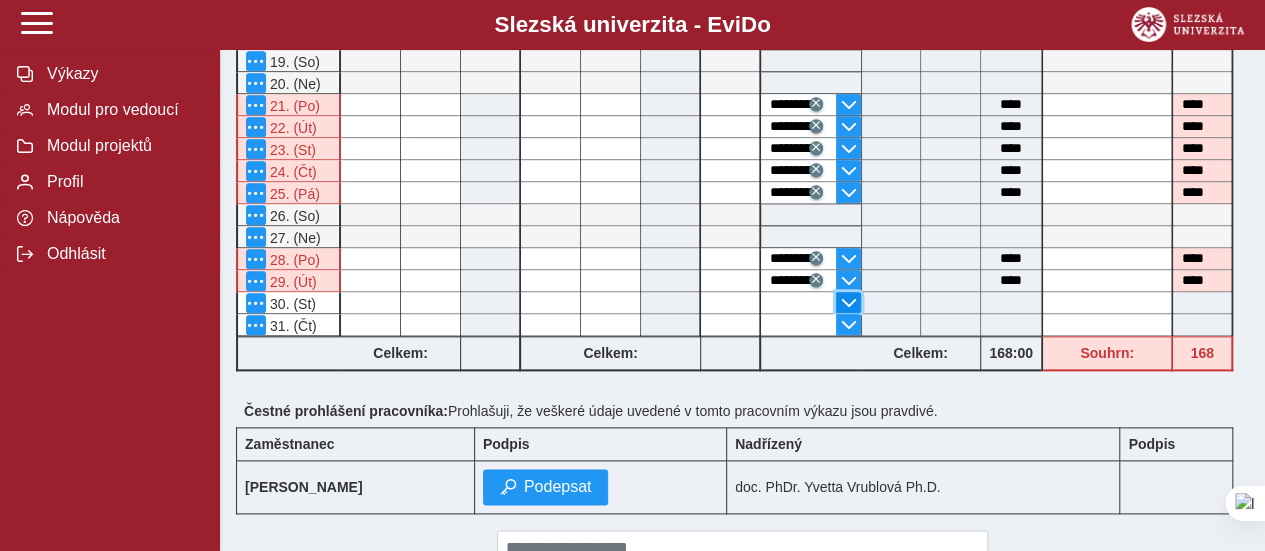 click at bounding box center (849, 303) 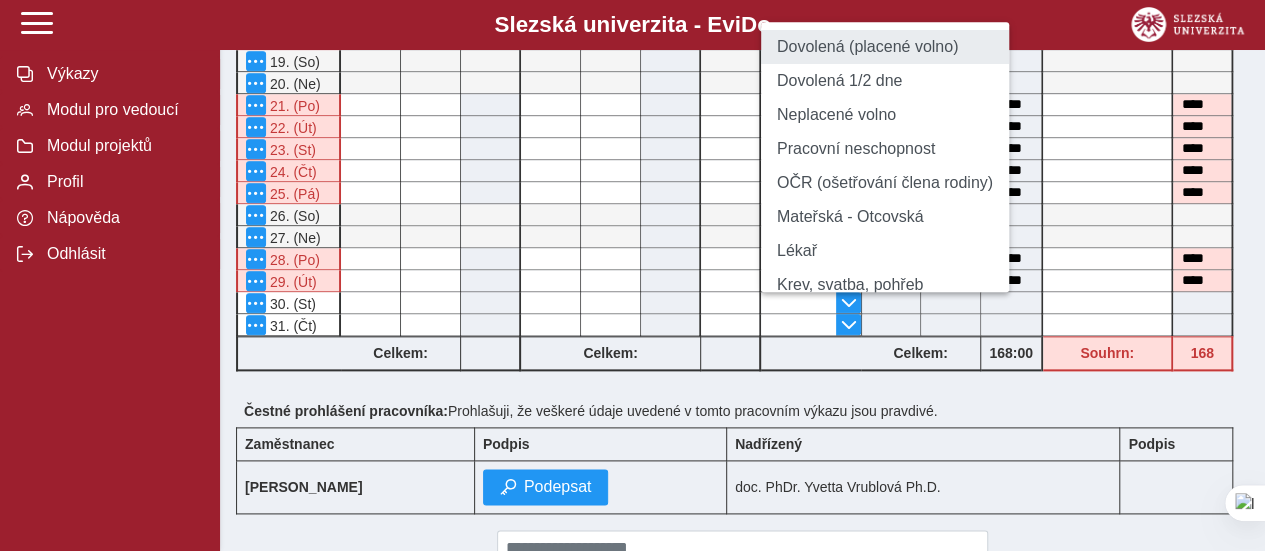 click on "Dovolená (placené volno)" at bounding box center (885, 47) 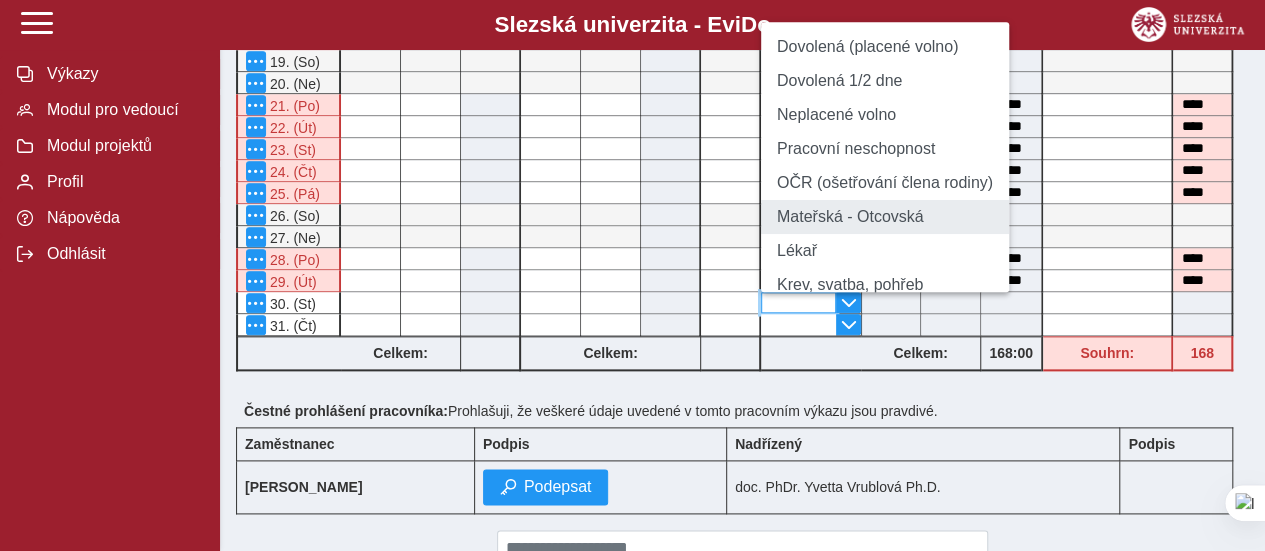 type on "**********" 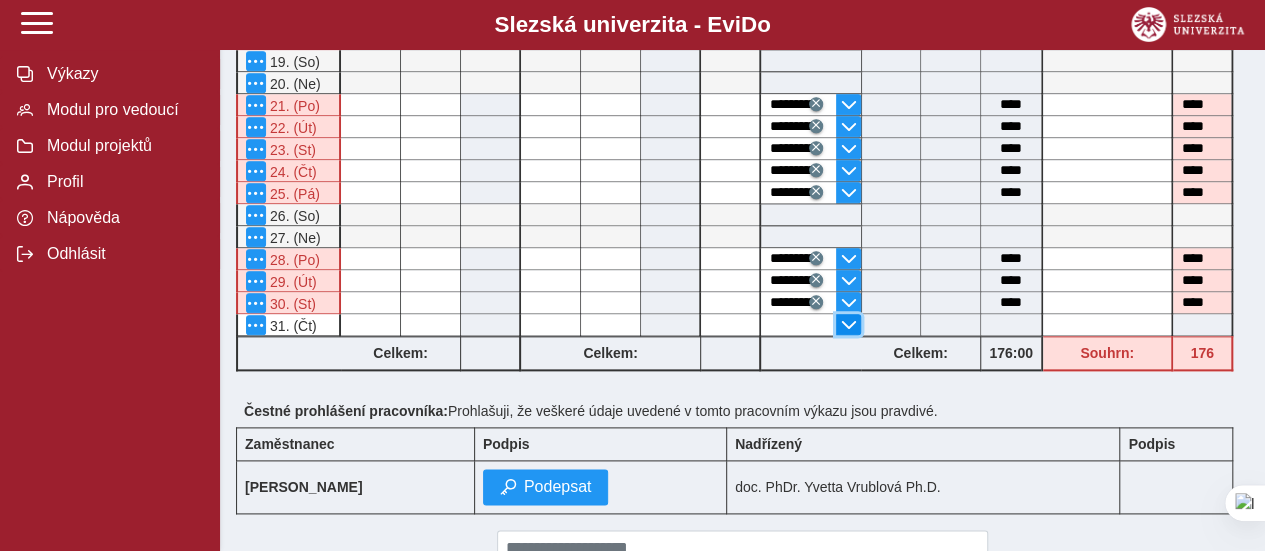 click at bounding box center [849, 325] 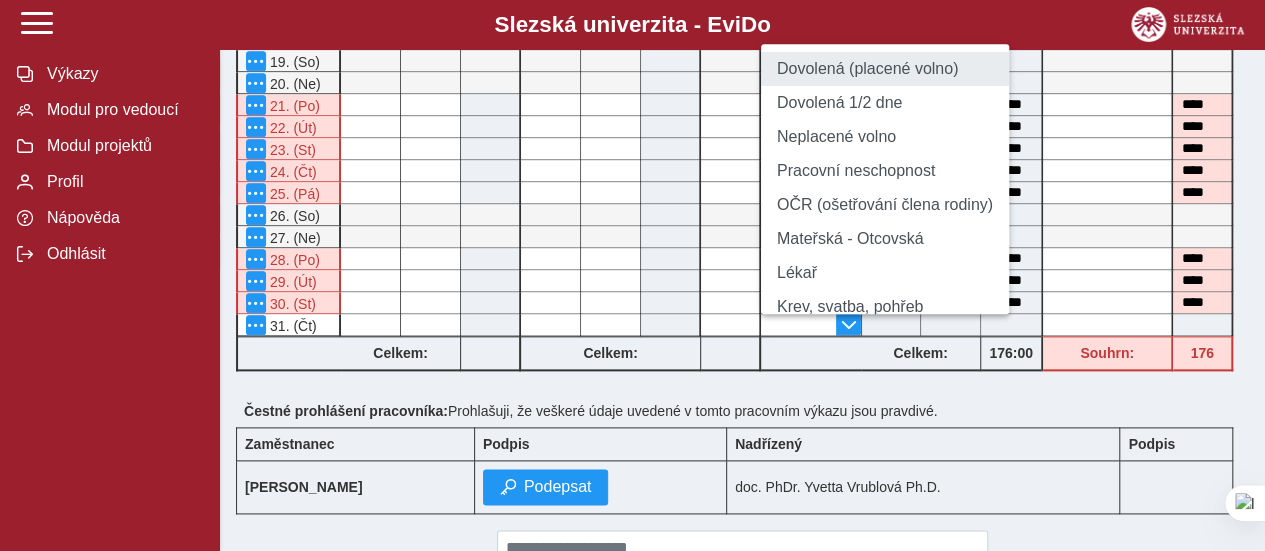 click on "Dovolená (placené volno)" at bounding box center (885, 69) 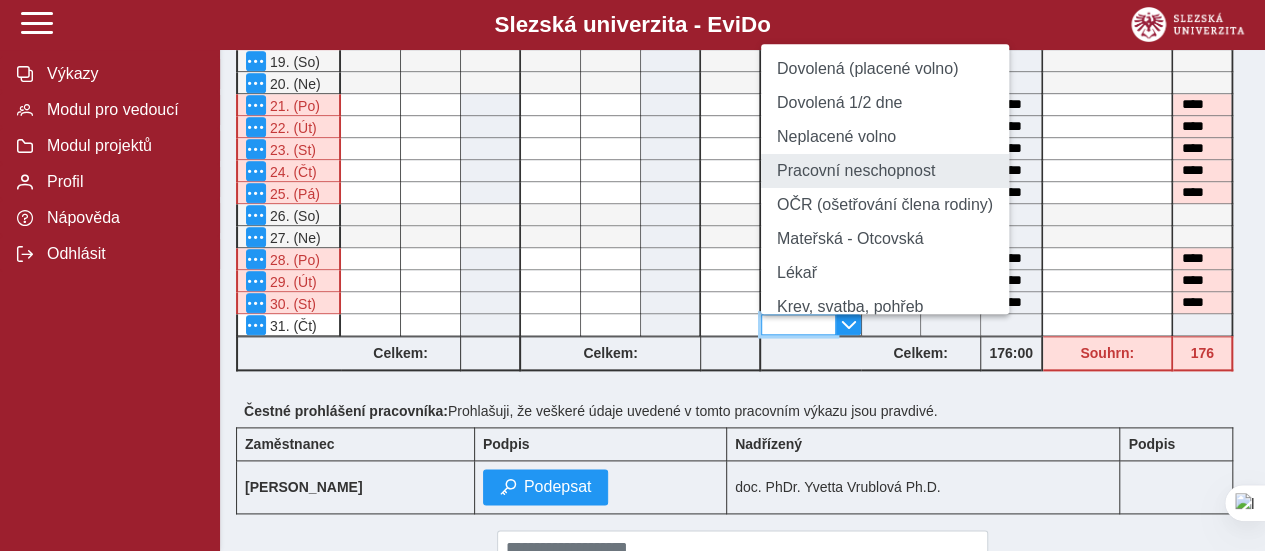 type on "**********" 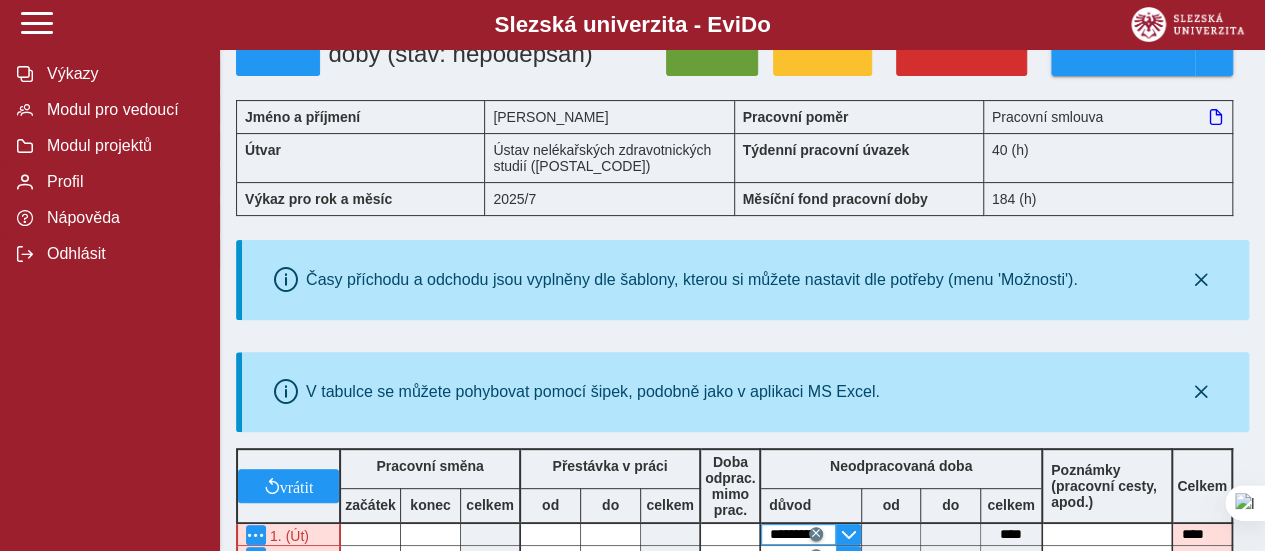 scroll, scrollTop: 0, scrollLeft: 0, axis: both 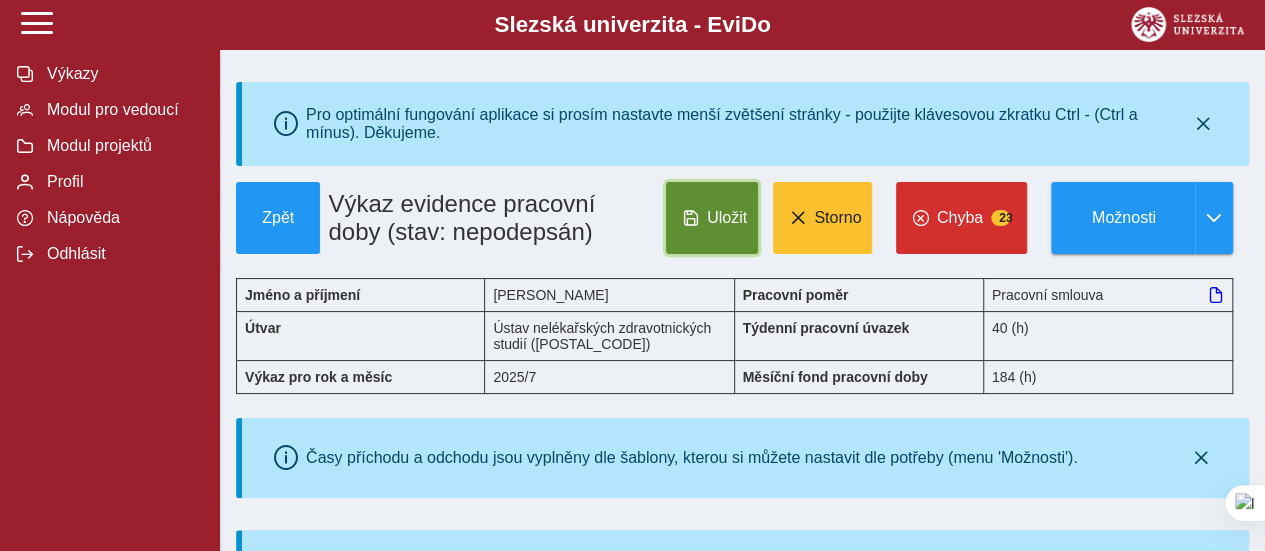 click on "Uložit" at bounding box center [727, 218] 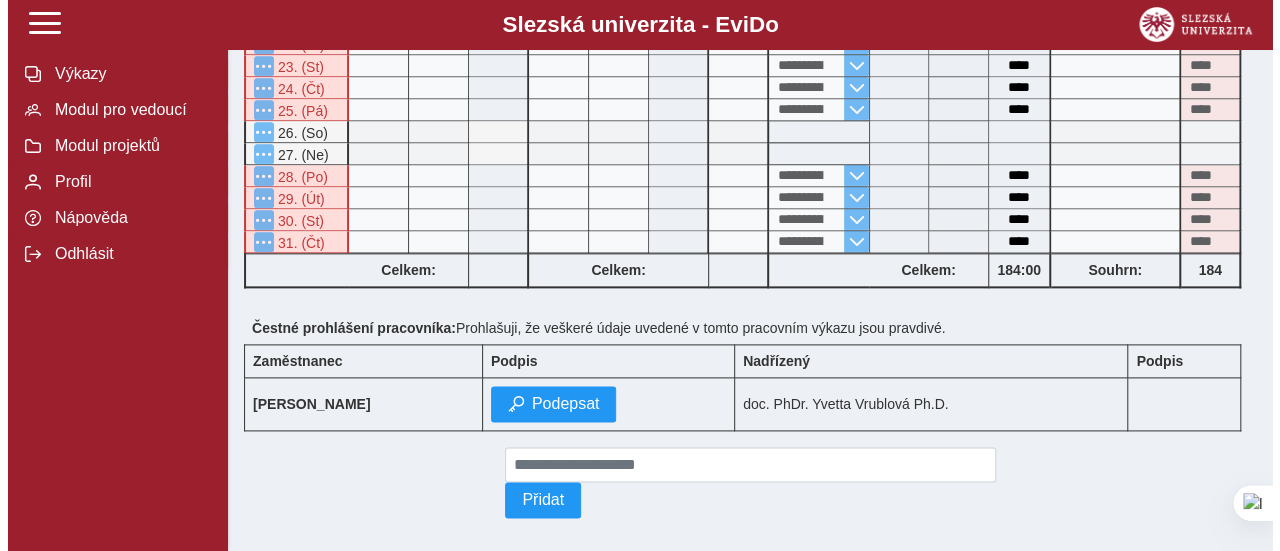 scroll, scrollTop: 1148, scrollLeft: 0, axis: vertical 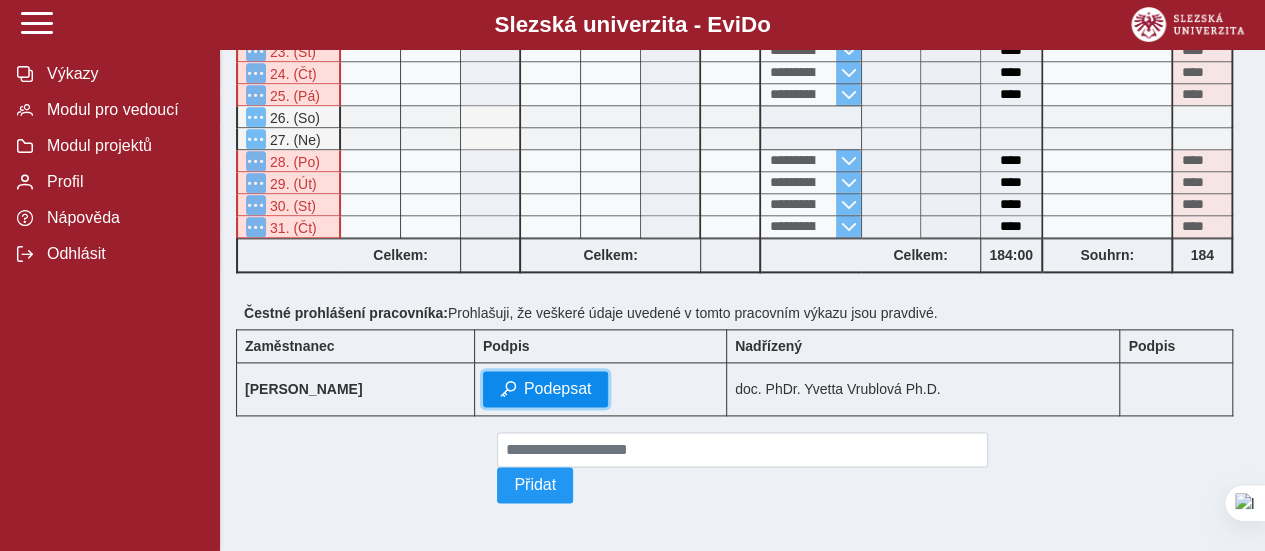 click on "Podepsat" at bounding box center (558, 389) 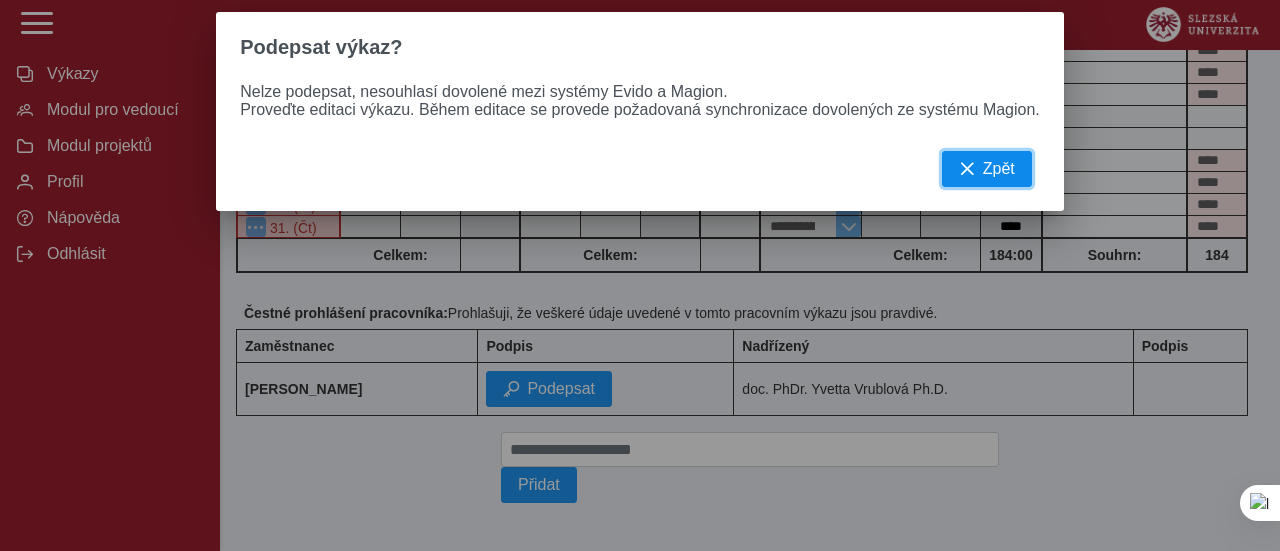 click at bounding box center (967, 169) 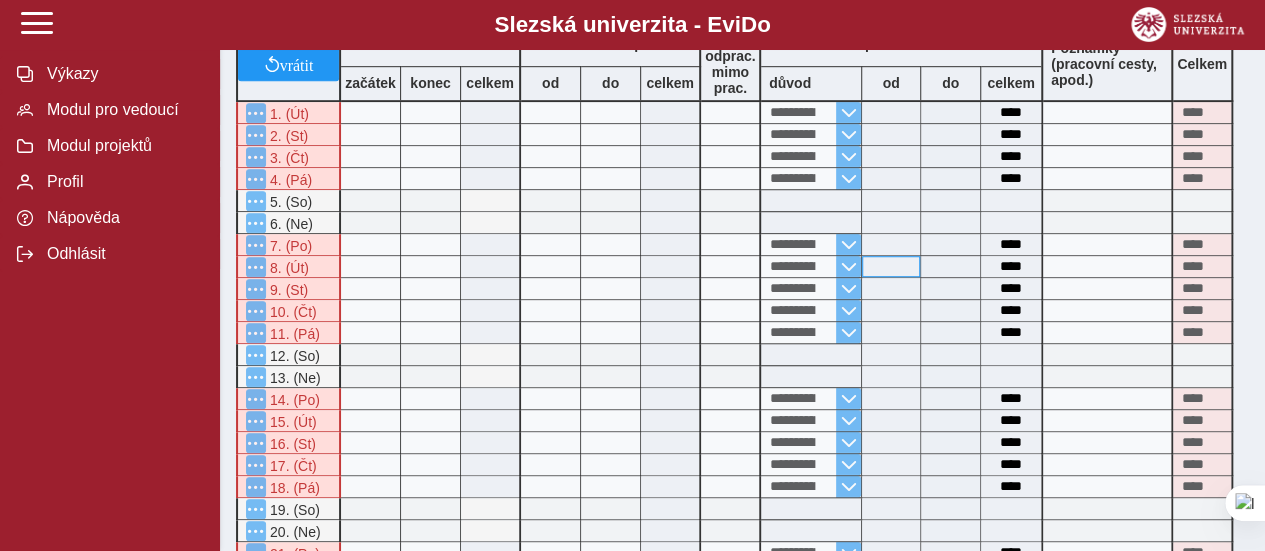 scroll, scrollTop: 100, scrollLeft: 0, axis: vertical 